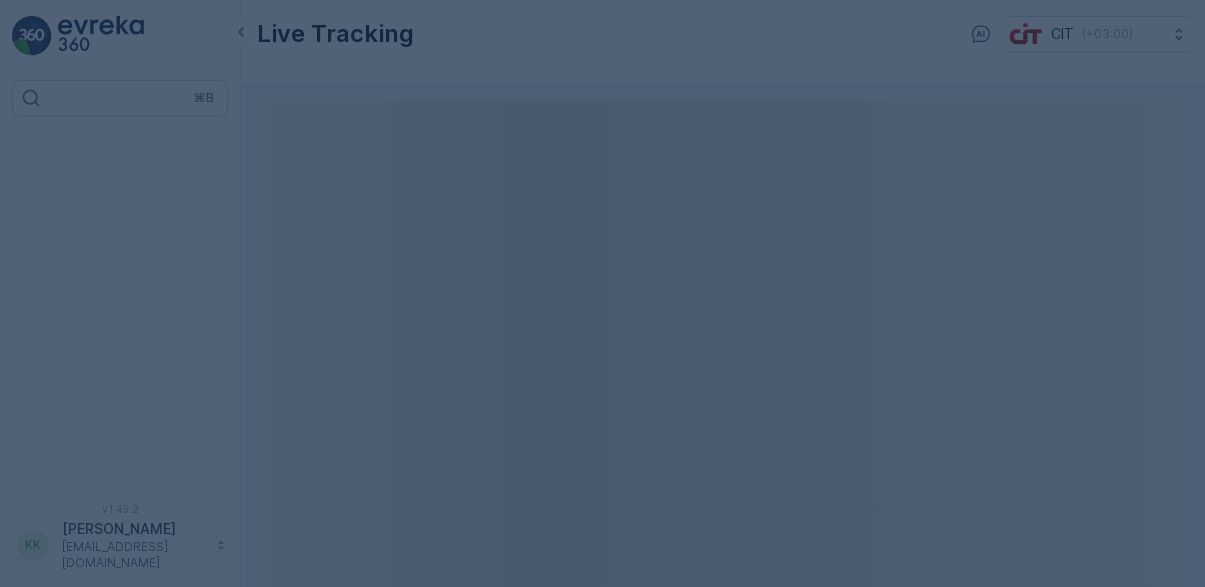 scroll, scrollTop: 0, scrollLeft: 0, axis: both 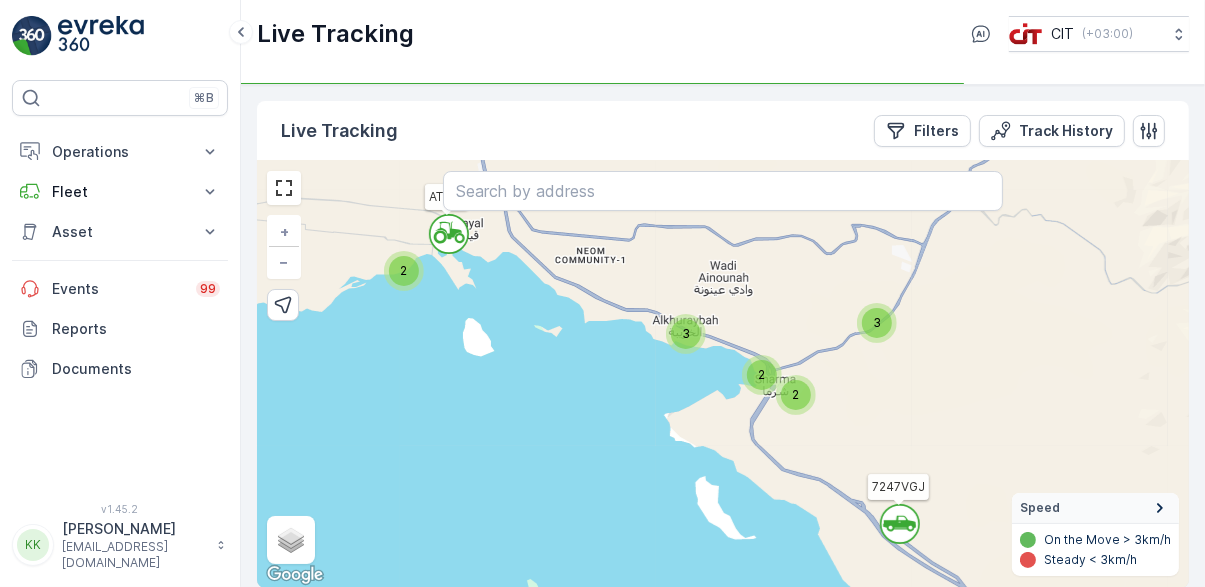 click on "3" at bounding box center (686, 334) 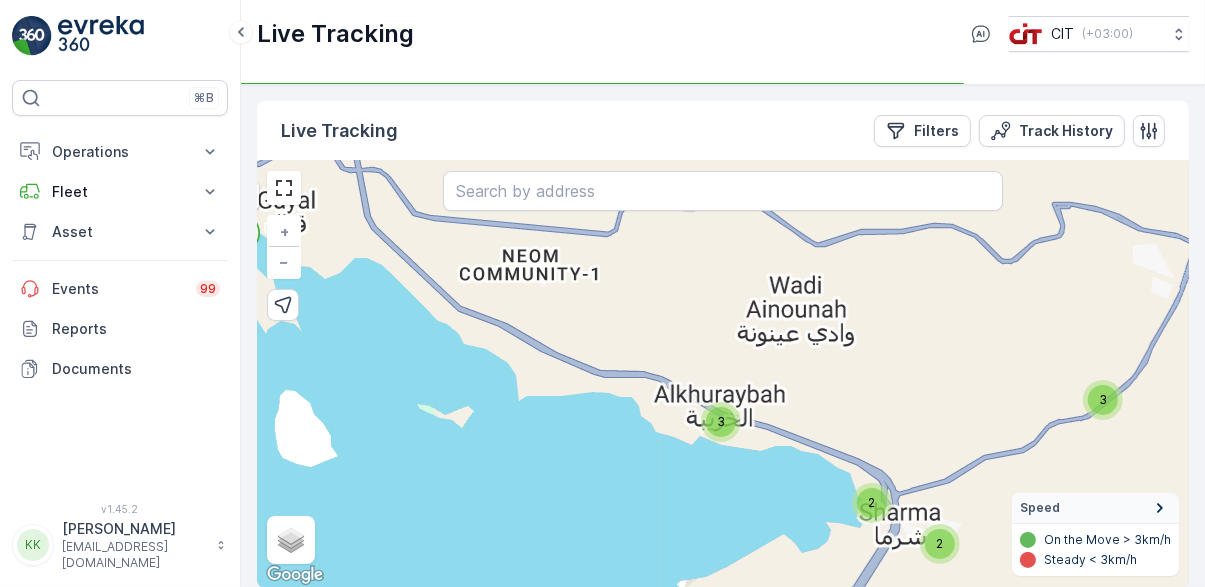 scroll, scrollTop: 0, scrollLeft: 0, axis: both 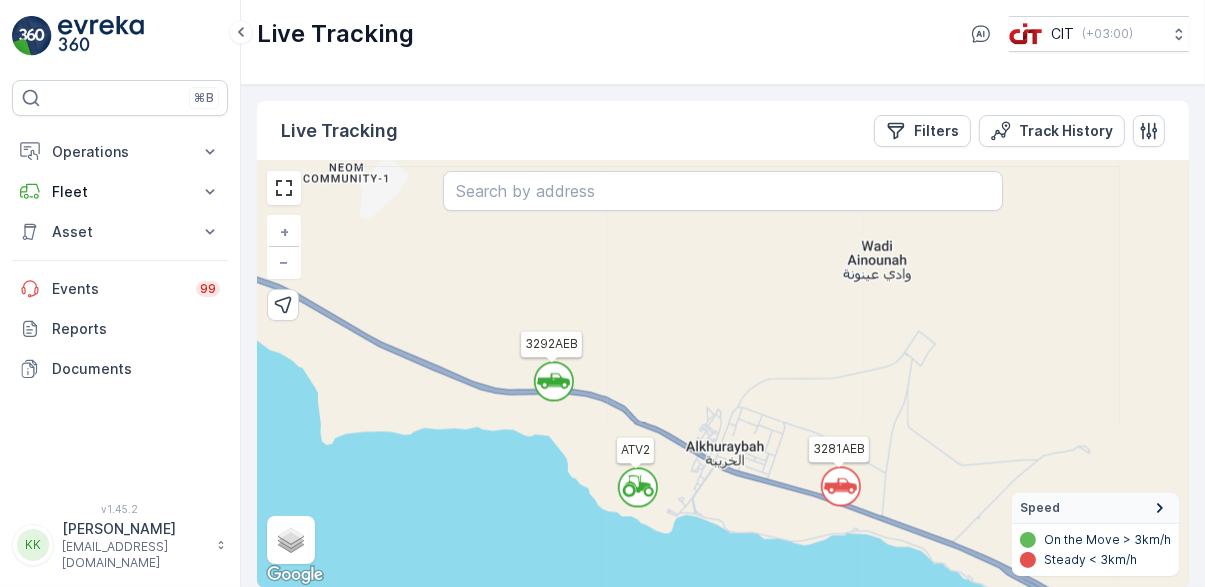 click 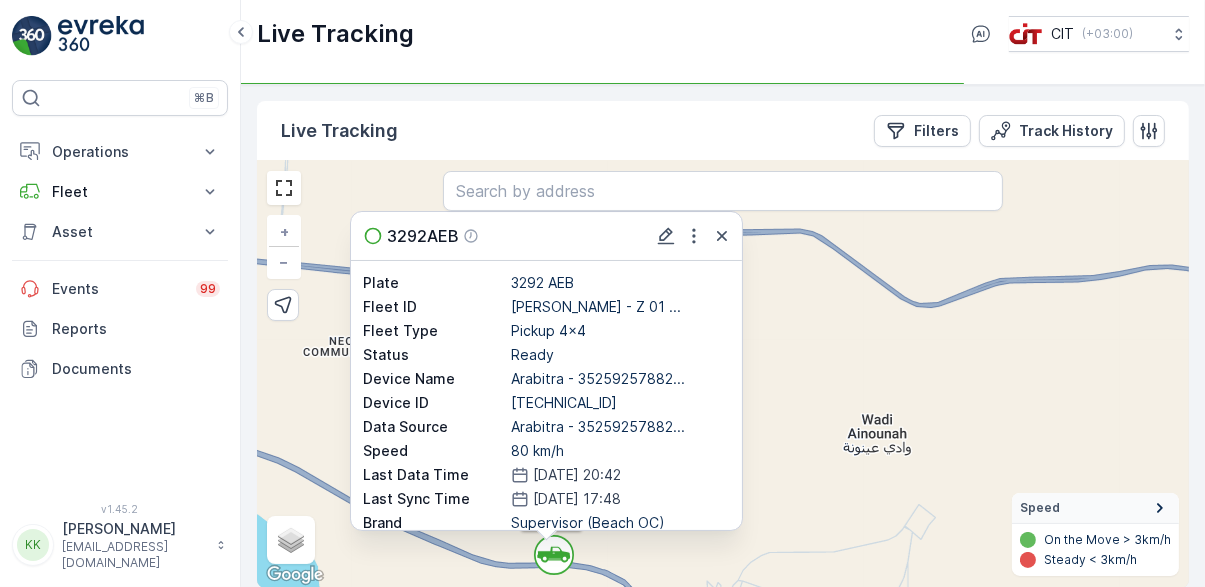 click 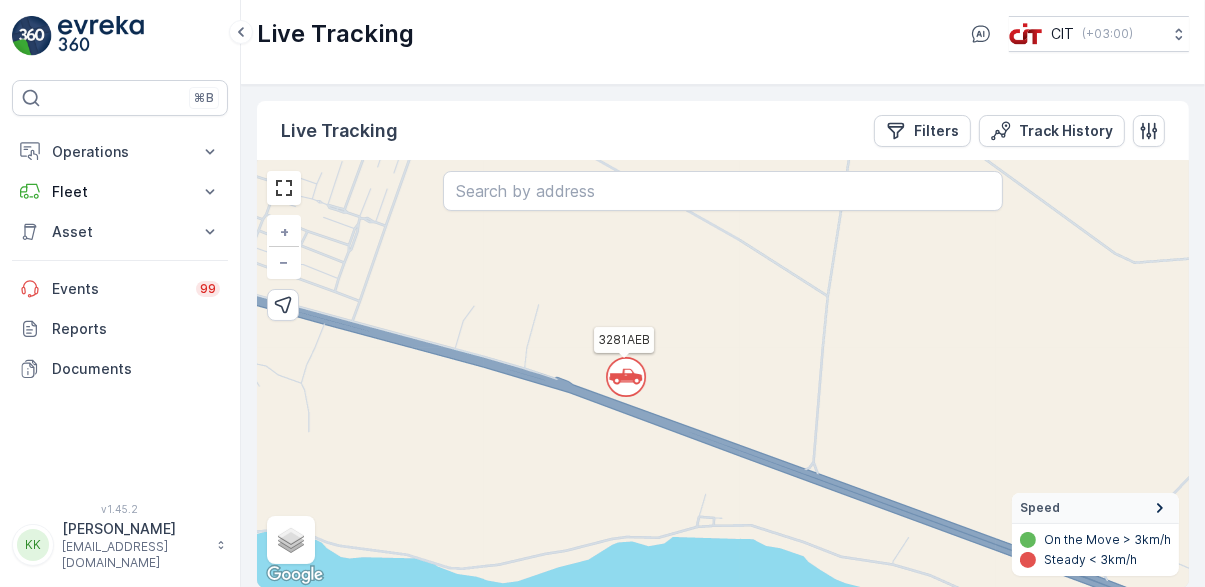 click 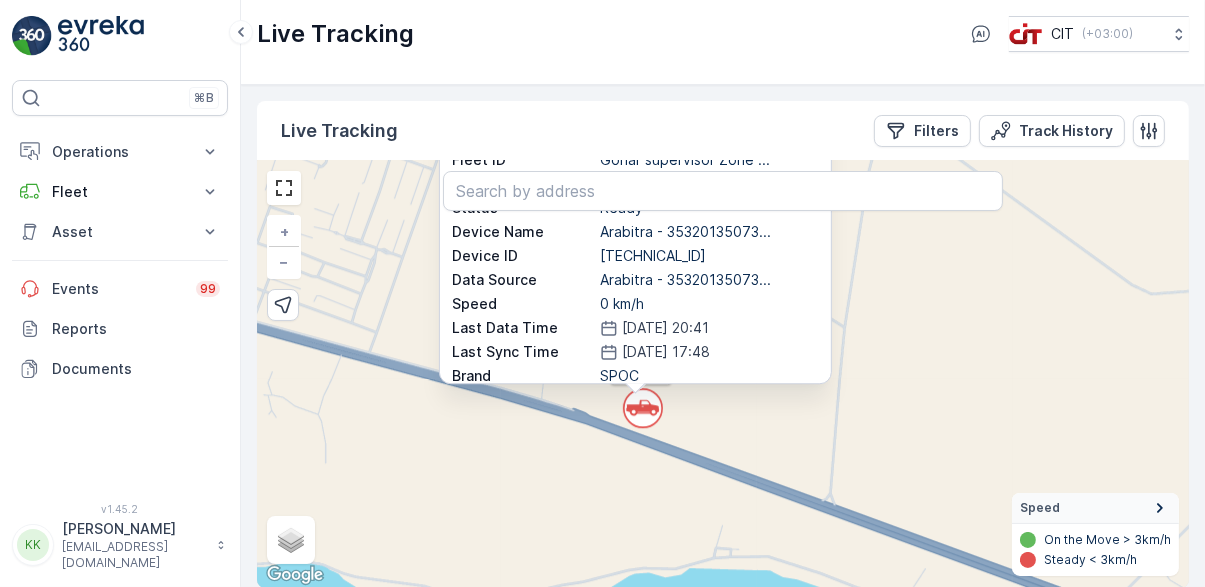 click on "` ` ` ` ` ` ` ` ` ` ` ` ` ` ` ` ` ` ` ` ` ` ` ` 3 ` ` ` 2 ` ` ` ` ` ` ` ` ` ` ` 2 ` 3 ` 2 ` ` ` ` ` ` ` ` ` 2 ` ` ` ` ` ` ` ` ` ` 8 ` ` 2 36 ATV2 HOOKLIFT02 3295AEB 3257TTB 3286AEB 1258EEB REL13 1272EEB 1274EEB 1262EEB 3586GHA ATV15 SEGWAY1 REL14 ATV6 REL5 REL10 6418SDB REL12 ATV4 ATV13 3290AEB ATV21 3691GTB 6121XTB 6210XTB 3301AEB BEACHCOMBER 3281AEB 7764DXA 3283AEB SEGWAY4 ATV9 5472EGR 1266EEB 3282AEB 3296AEB 7892KXA 9273TSB 6203XTB 3299AEB 3302AEB 3289AEB 7247VGJ 4637TZA ATV17 6205XTB 3291AEB 6201XTB REL15 REL6 9383TXA 6204XTB 6206XTB 1260EEB HOOKLIFT01 ATV8 9380TXA 6202XTB 3294AEB 1251EEB 9723TAA BW001 3298AEB 3303AEB 3292AEB 6211XTB 8424DSB HOOKLIFT03 3293AEB 3304AEB 4720TSJ 3284AEB 6207XTB 9381TXA SEGWAY2 3281AEB Plate 3281 AEB Fleet ID Gohar supervisor Zone ... Fleet Type Pickup 4x4 Status Ready Device Name Arabitra - 35320135073... Device ID 353201350732399 Data Source Arabitra - 35320135073... Speed 0 km/h Last Data Time 16.07.2025 20:41 Last Sync Time 16.07.2025 17:48 Brand SPOC Model Zone 1 - - +" at bounding box center [723, 374] 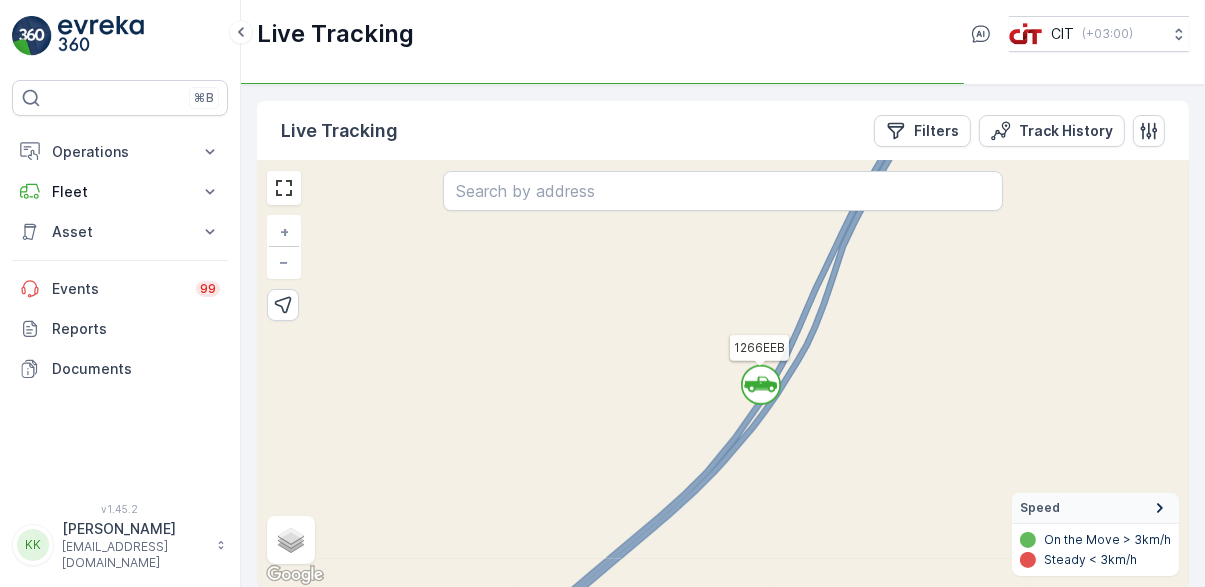 click 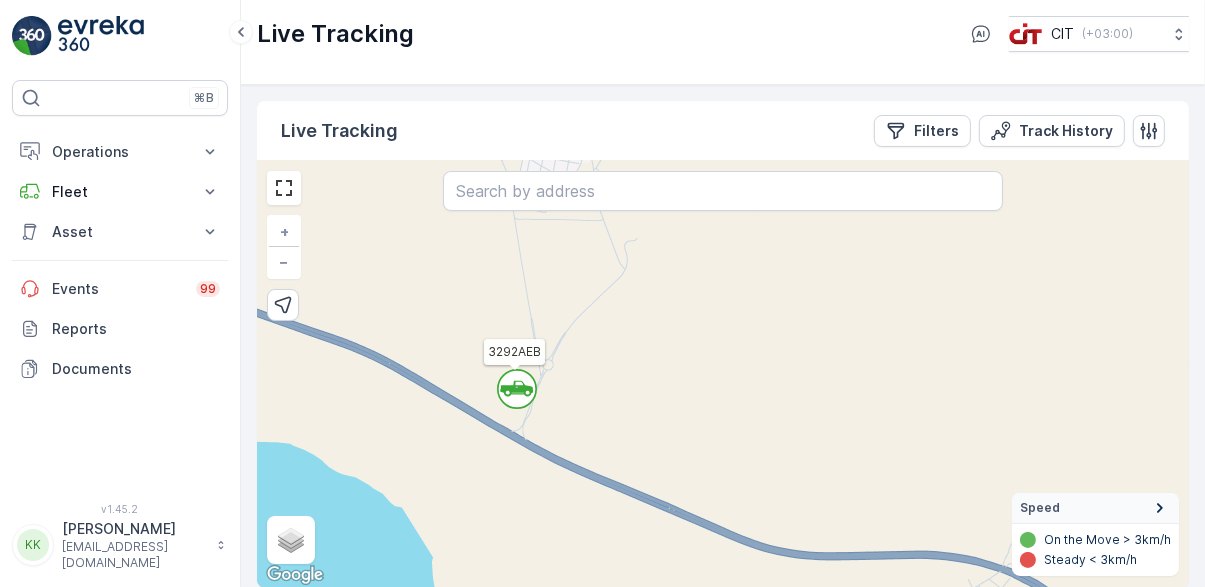 click 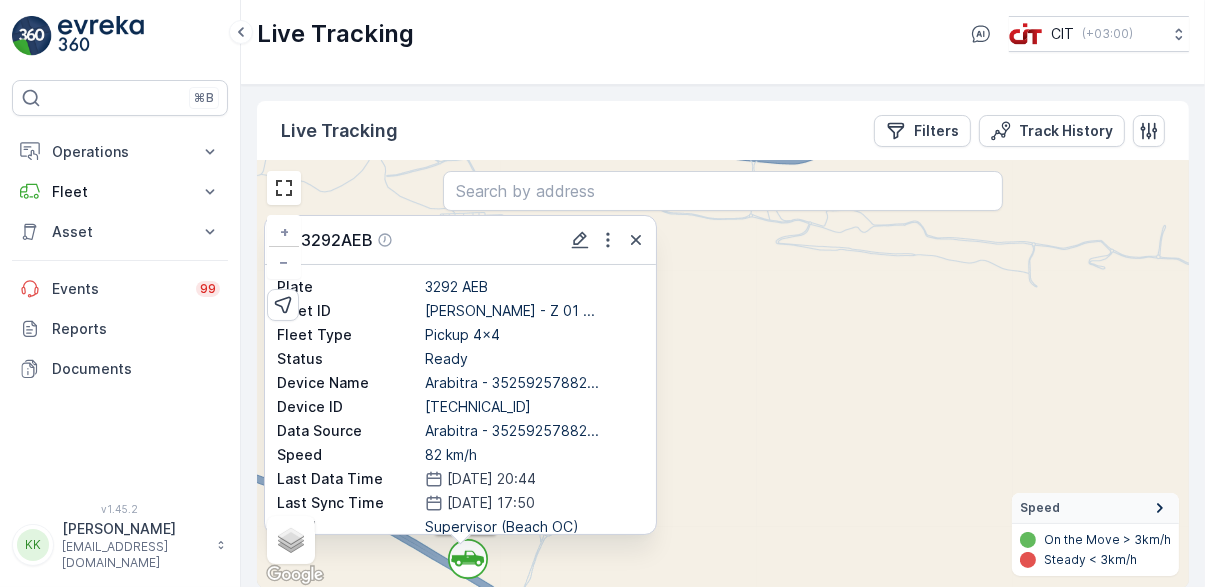 click 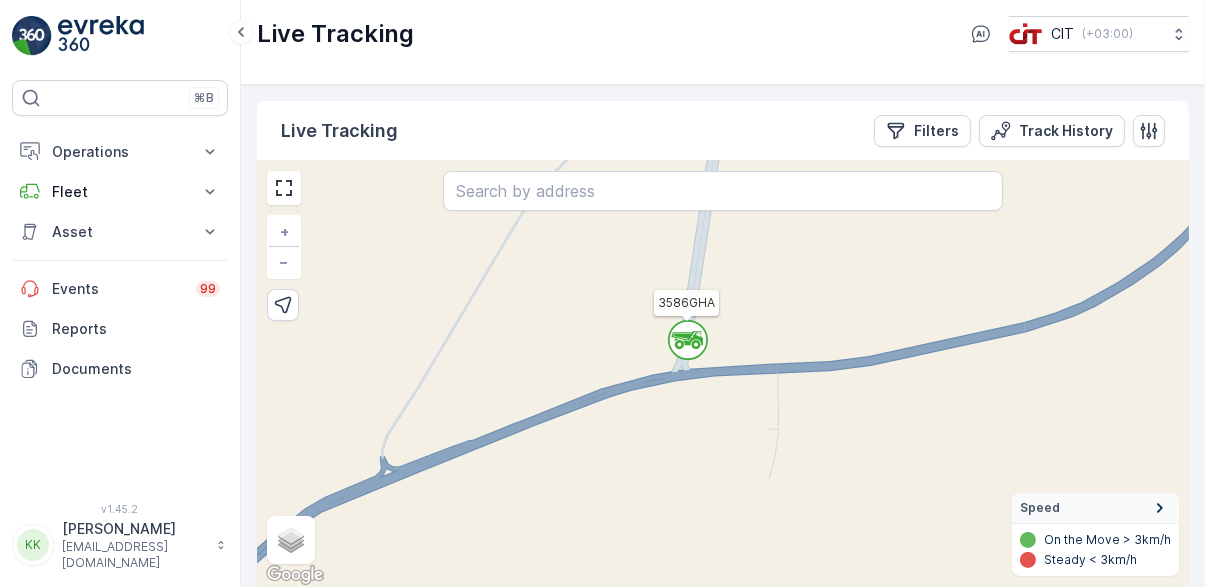 click 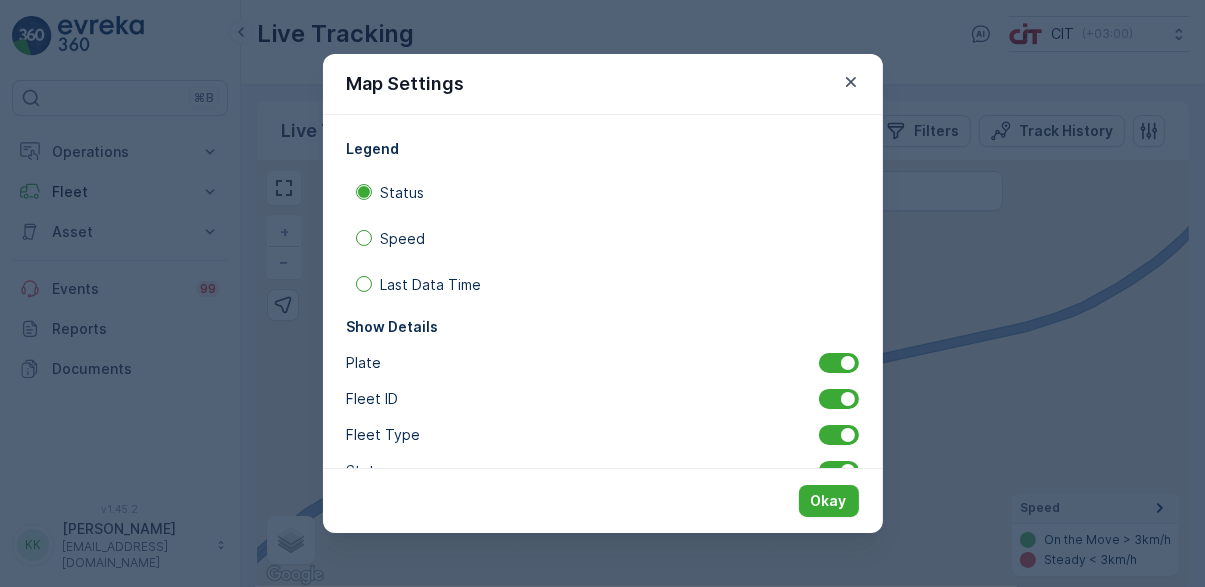 click at bounding box center [364, 238] 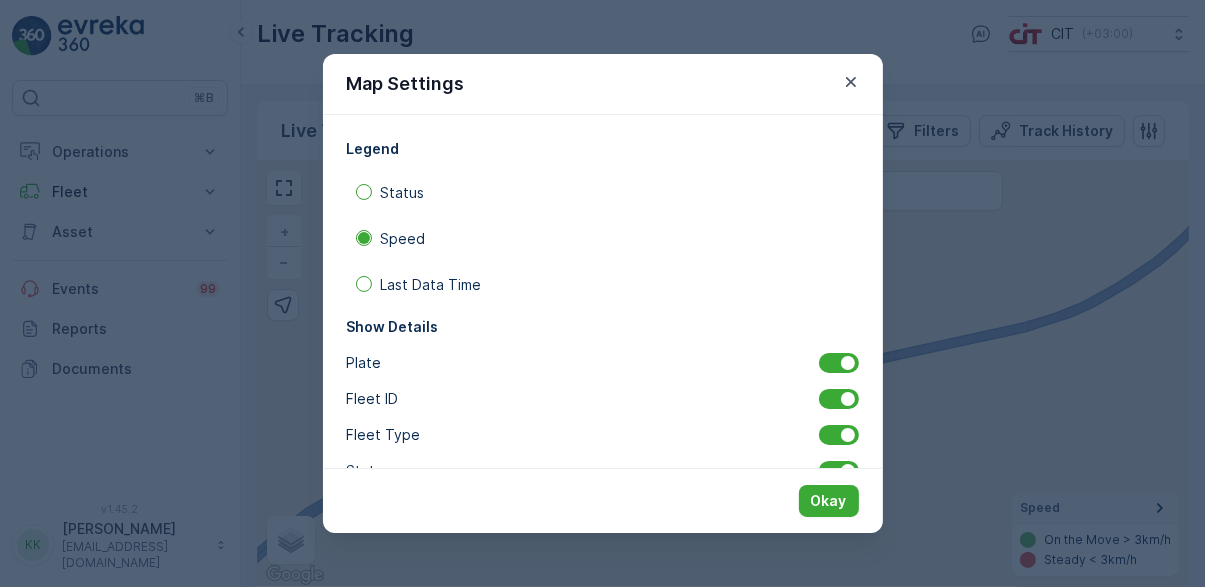 click 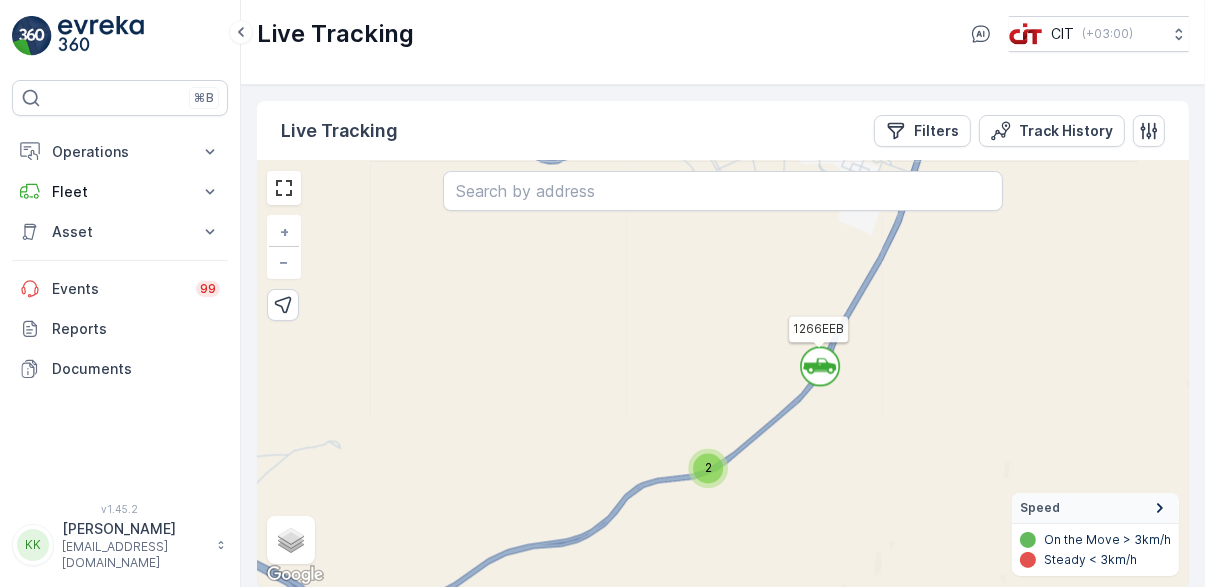 click 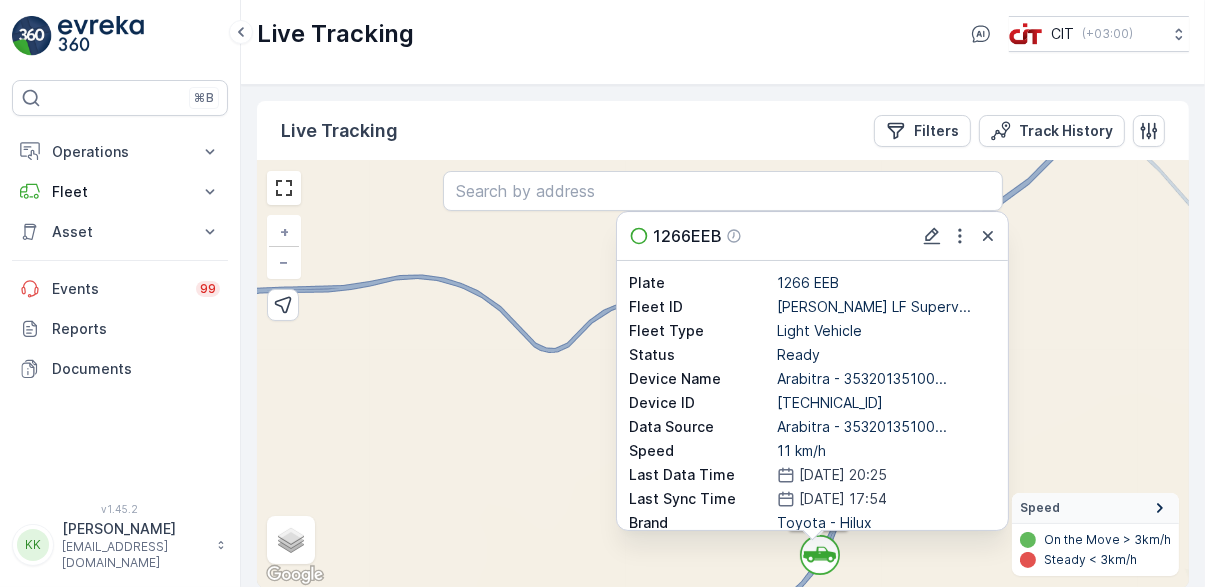 click 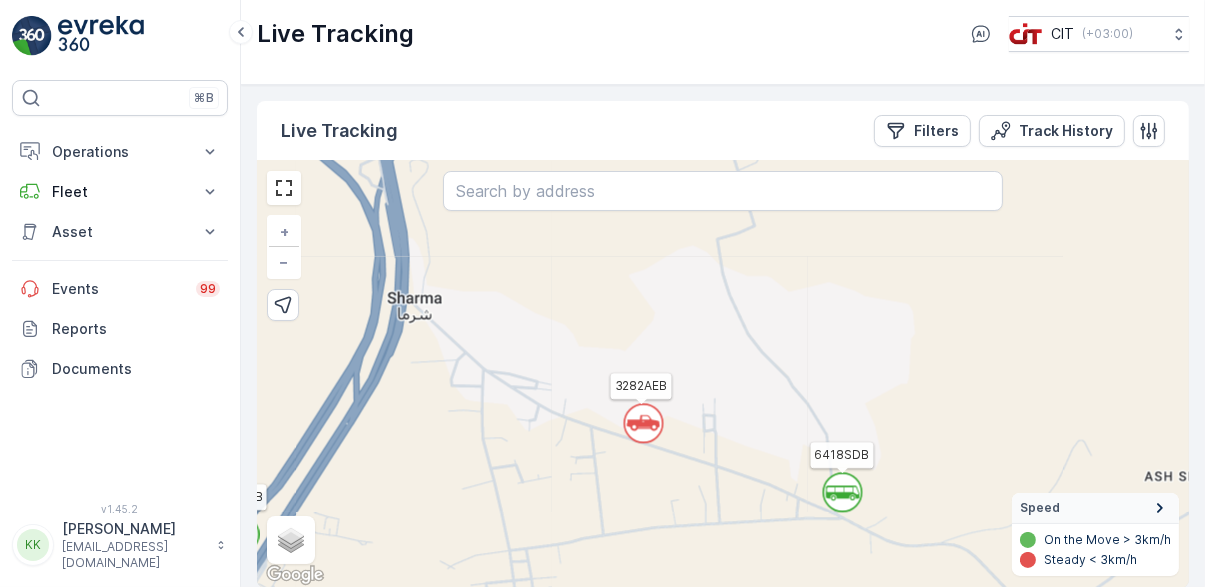 click 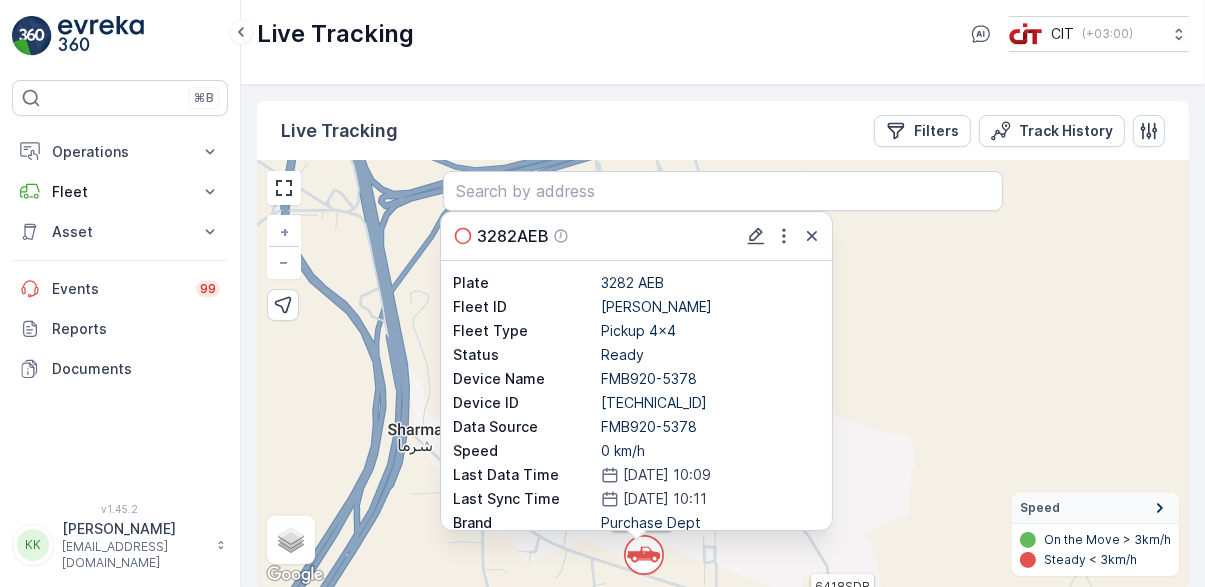 click on "` ` ` ` ` ` ` ` ` ` ` ` ` ` ` ` ` ` ` ` ` ` ` ` ` ` ` ` ` ` ` ` ` ` ` ` ` ` ` ` ` ` ` ` ` ` ` ` ` ` ` ` ` ` ` 2 3 3 2 ` 2 ` ` 2 11 2 2 36 ATV2 HOOKLIFT02 3295AEB 3257TTB 3286AEB 1258EEB REL13 1272EEB 1274EEB 1262EEB 3586GHA ATV15 SEGWAY1 REL14 6810XTB ATV6 REL10 6418SDB REL12 ATV4 ATV13 3290AEB ATV21 3691GTB 6121XTB 6210XTB BEACHCOMBER 3281AEB 7764DXA 3283AEB SEGWAY4 ATV9 5472EGR 1266EEB 3282AEB 3296AEB 7892KXA 3280AEB 9273TSB 6203XTB 3299AEB 3302AEB 3289AEB 7247VGJ ATV17 6205XTB 6201XTB REL6 9383TXA 6204XTB 6206XTB 1260EEB HOOKLIFT01 ATV8 9380TXA 6202XTB 9723TAA 3298AEB 3303AEB 3292AEB 6211XTB 8424DSB 3293AEB 3284AEB 6207XTB 9381TXA SEGWAY2 3288AEB 1251EEB REL15 3301AEB 3282AEB Plate 3282 AEB Fleet ID Ibrahim Procurement Fleet Type Pickup 4x4 Status Ready Device Name FMB920-5378 Device ID 352592570455378 Data Source FMB920-5378 Speed 0 km/h Last Data Time 06.07.2025 10:09 Last Sync Time 06.07.2025 10:11 Brand Purchase Dept Model Zonal Last Maintenance Date - Next Maintenance Date - Next Maintenance KM + −" at bounding box center (723, 374) 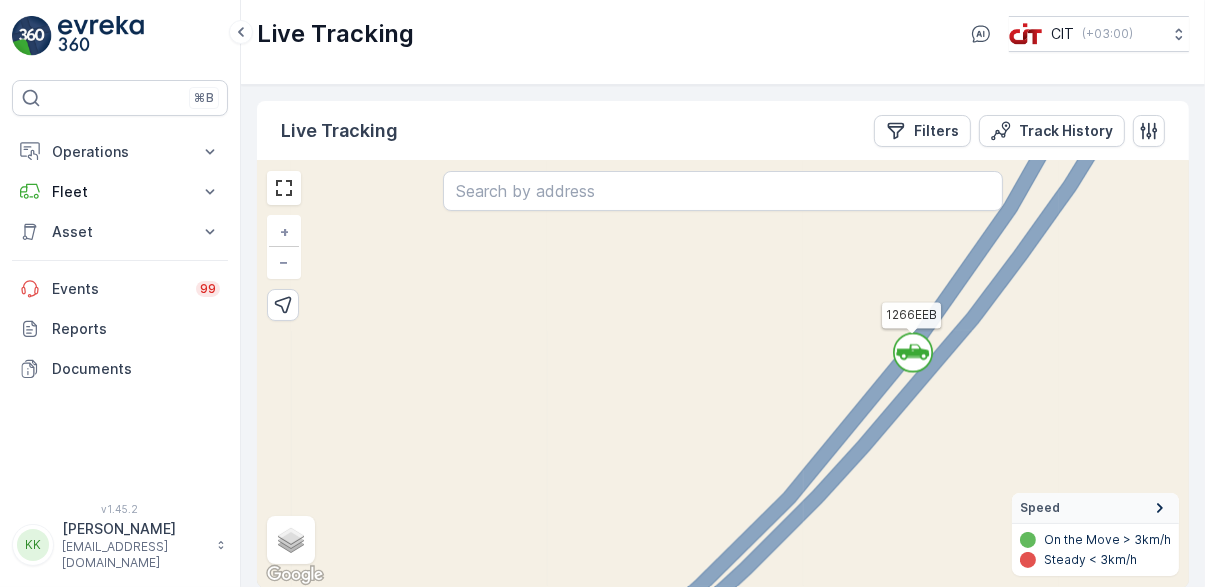 click 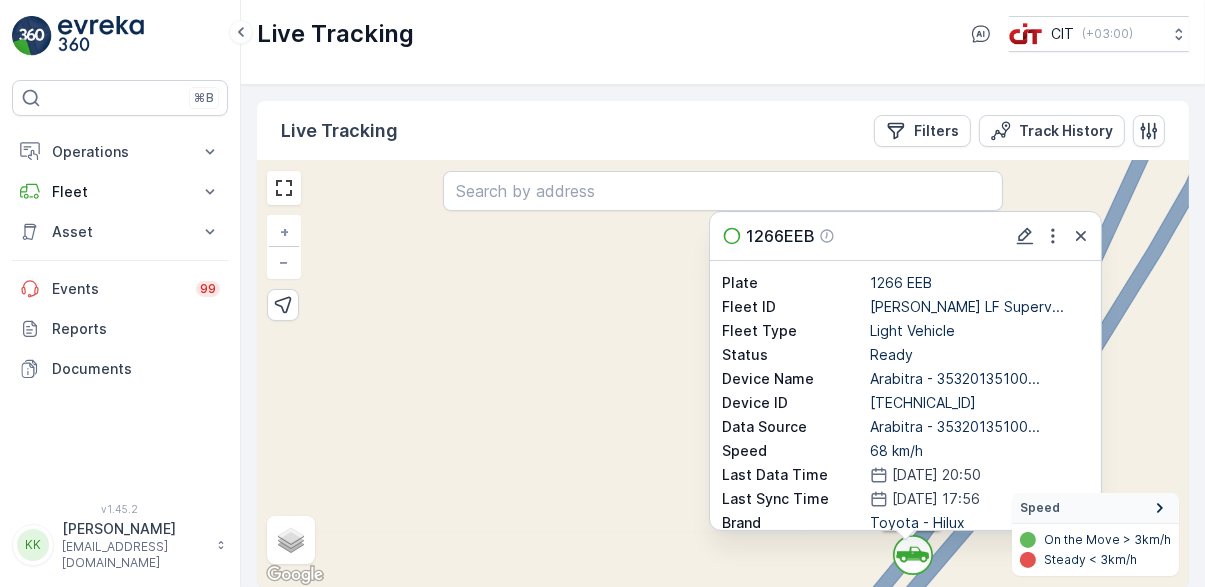 click 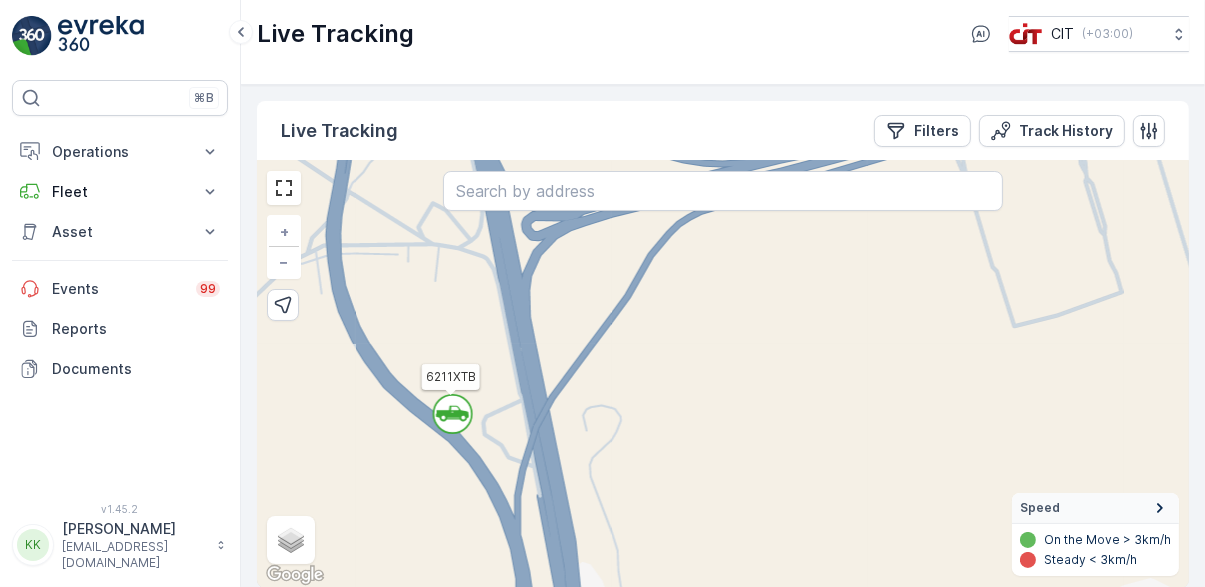 click 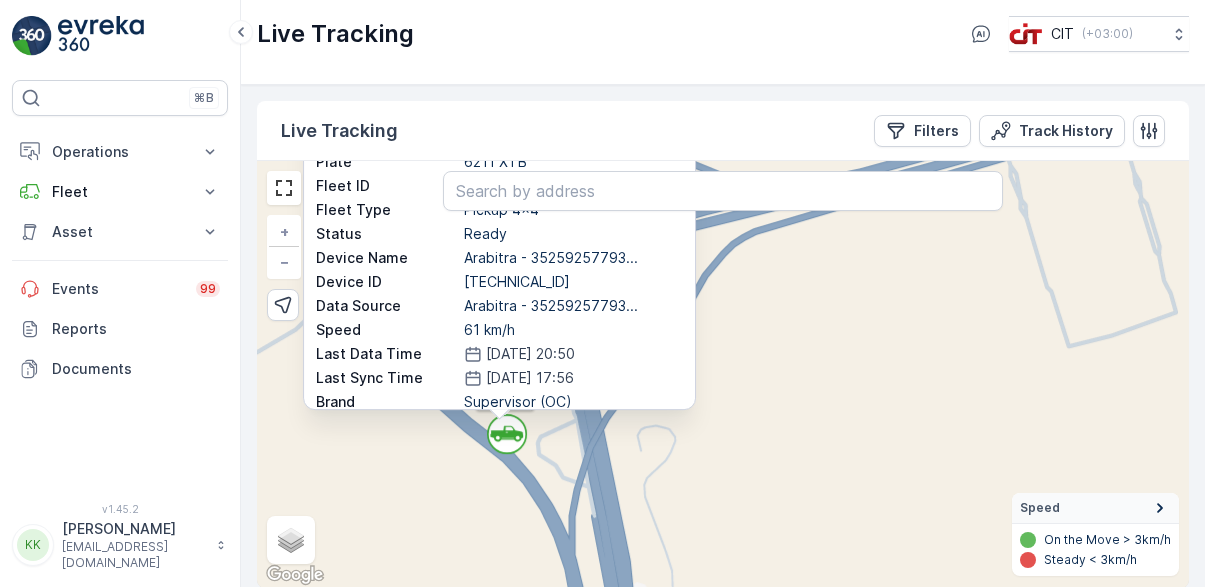 scroll, scrollTop: 0, scrollLeft: 0, axis: both 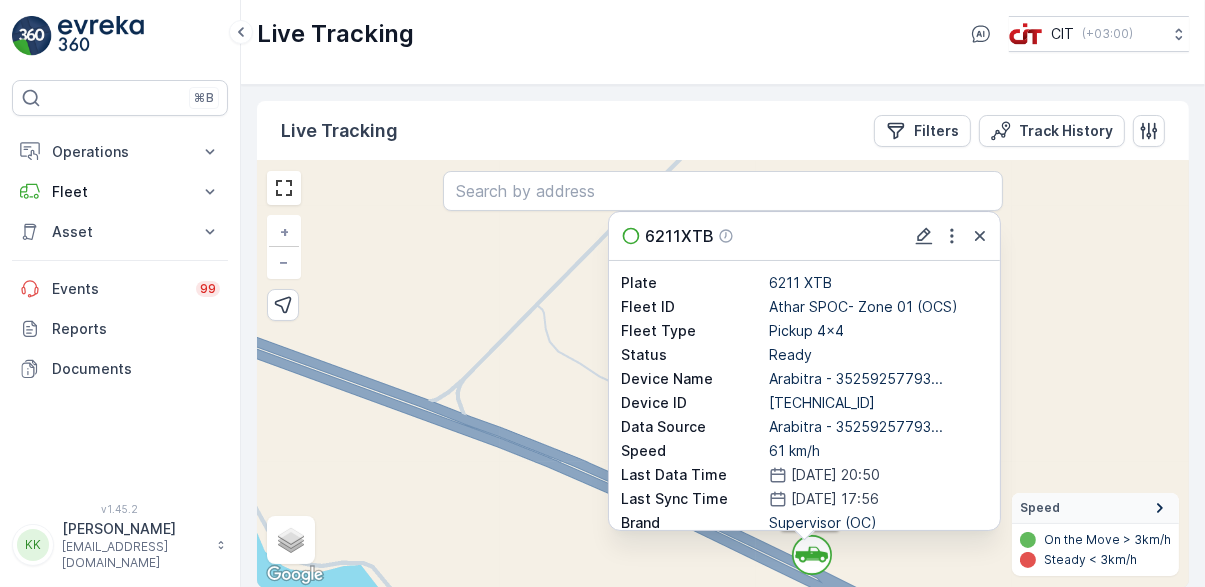 click 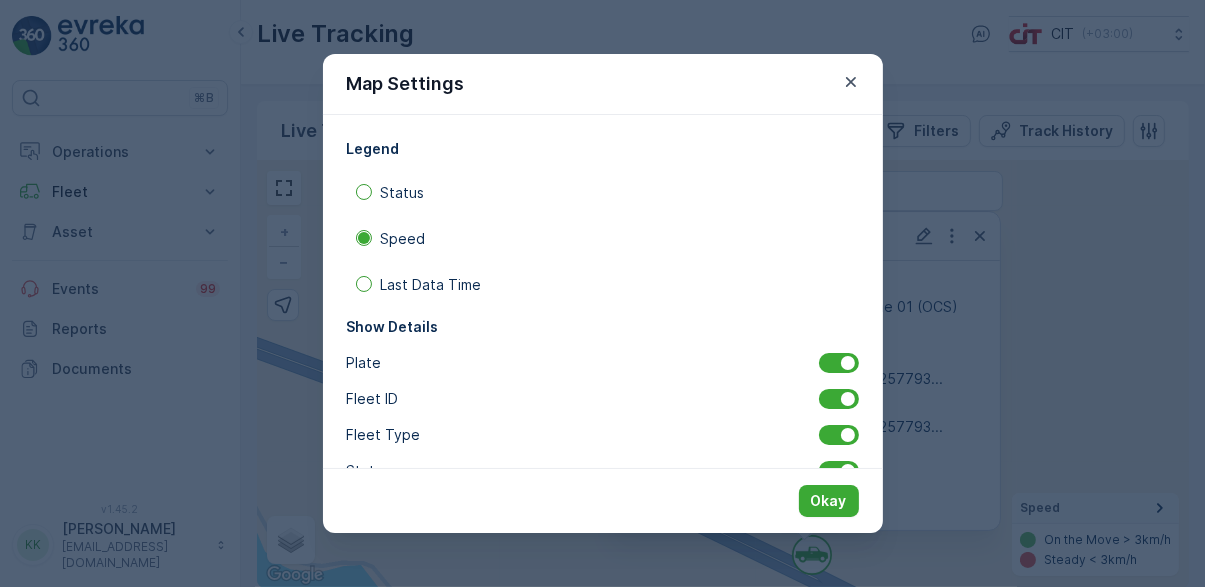 click on "Map Settings Legend Status Speed Last Data Time Show Details Plate Fleet ID Fleet Type Status Device Name Device ID Data Source Speed Last Data Time Last Sync Time Brand Model Last Maintenance Date Next Maintenance Date Next Maintenance KM Zone Extra Show Geomaps Okay" at bounding box center [602, 293] 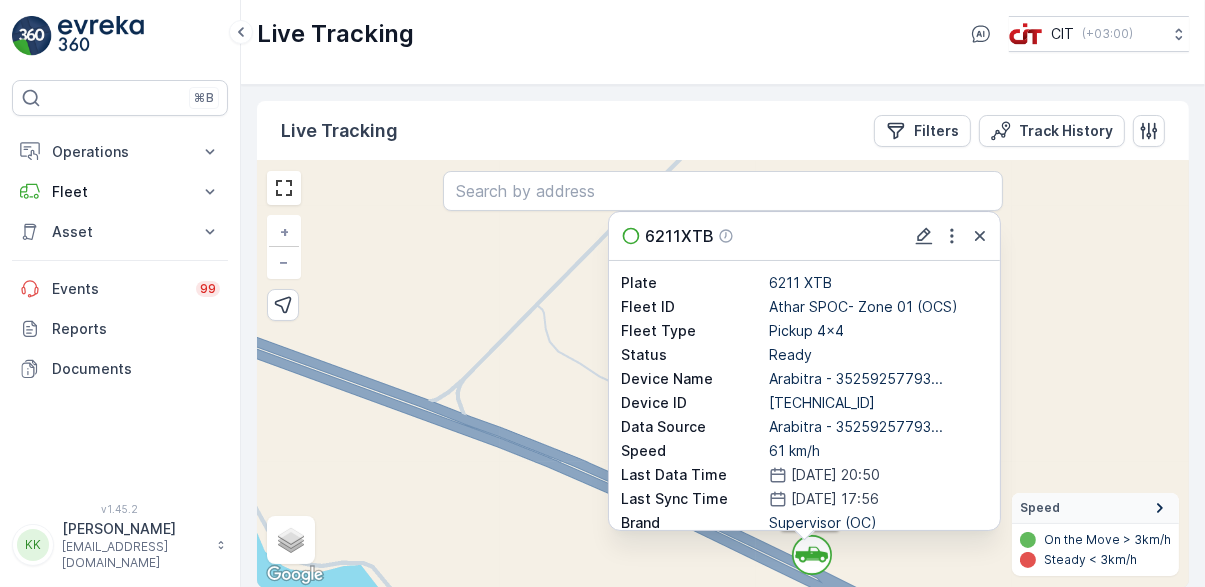 click on "Filters" at bounding box center (936, 131) 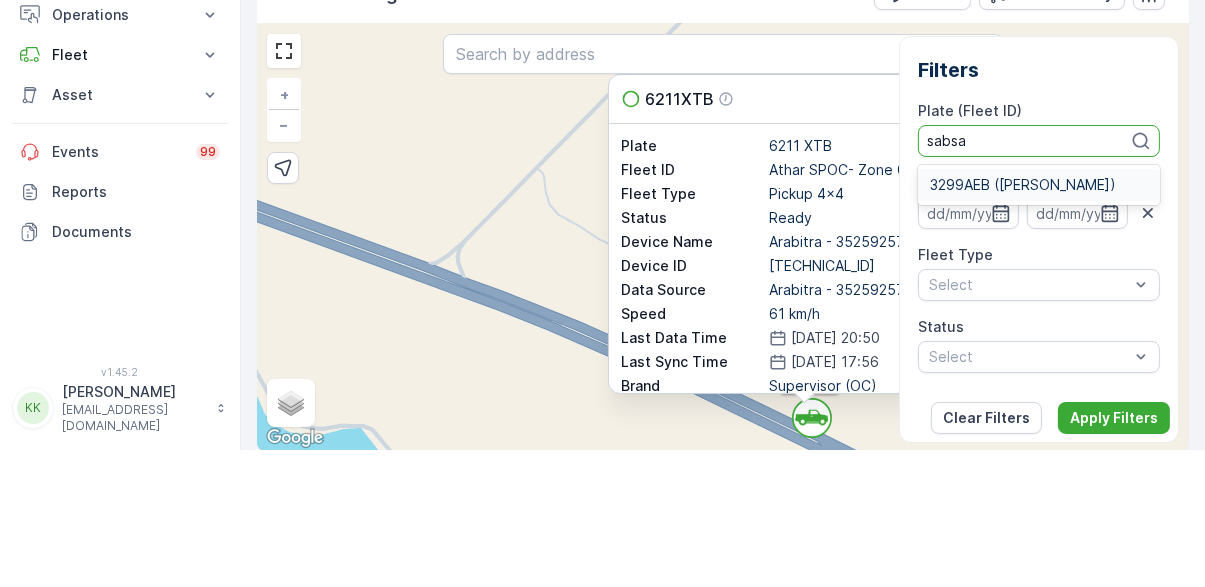 type on "sabsa" 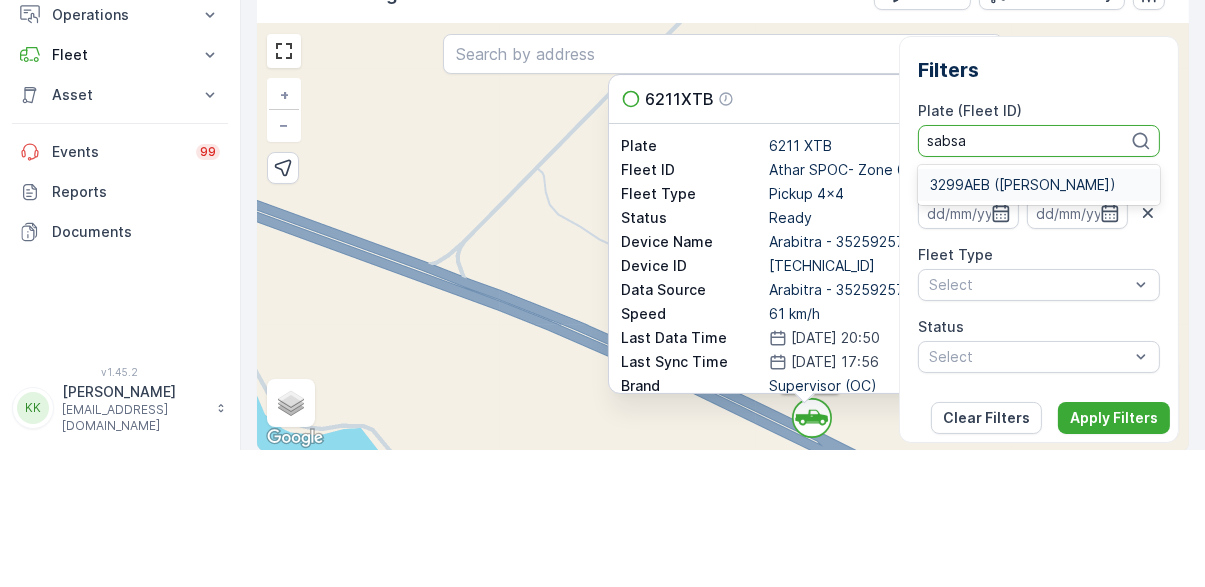 click on "` ` ` ` ` 2 ` ` ` ` ` ` ` ` ` ` ` ` ` ` ` ` ` ` ` ` ` ` ` 3 ` ` ` ` ` ` ` ` ` ` ` ` ` ` 2 ` ` ` ` ` ` ` ` ` ` ` ` ` ` ` ` 3 ` 3 2 7 ` ` 3 ` ` ` 12 24 ATV2 3295AEB 3257TTB 3286AEB 1258EEB 1272EEB 1274EEB 1262EEB 3586GHA ATV15 SEGWAY1 REL14 6810XTB ATV6 REL10 6418SDB REL12 ATV4 ATV13 3290AEB ATV21 3691GTB 6121XTB 2589VBB 9384TXA 6210XTB 3301AEB BEACHCOMBER 3281AEB 7764DXA 3283AEB SEGWAY4 ATV9 5472EGR 7150JGB 1266EEB 3282AEB 3296AEB 7892KXA 3280AEB 9273TSB 6203XTB 3299AEB 3302AEB 3289AEB 7247VGJ ATV17 6205XTB 3291AEB 6201XTB REL15 REL6 9383TXA 2933EXB 6204XTB 6206XTB 1260EEB HOOKLIFT01 ATV8 9380TXA 6202XTB 1251EEB 9723TAA BW003 3298AEB 3303AEB 3292AEB 6211XTB 8424DSB 3293AEB 3284AEB 6207XTB 9381TXA SEGWAY2 6208XTB 6211XTB Plate 6211 XTB Fleet ID Athar SPOC- Zone 01 (OCS) Fleet Type Pickup 4x4 Status Ready Device Name Arabitra - 35259257793... Device ID [TECHNICAL_ID] Data Source Arabitra - 35259257793... Speed 61 km/h Last Data Time [DATE] 20:50 Last Sync Time [DATE] 17:56 Brand Supervisor (OC) Model -" at bounding box center (723, 374) 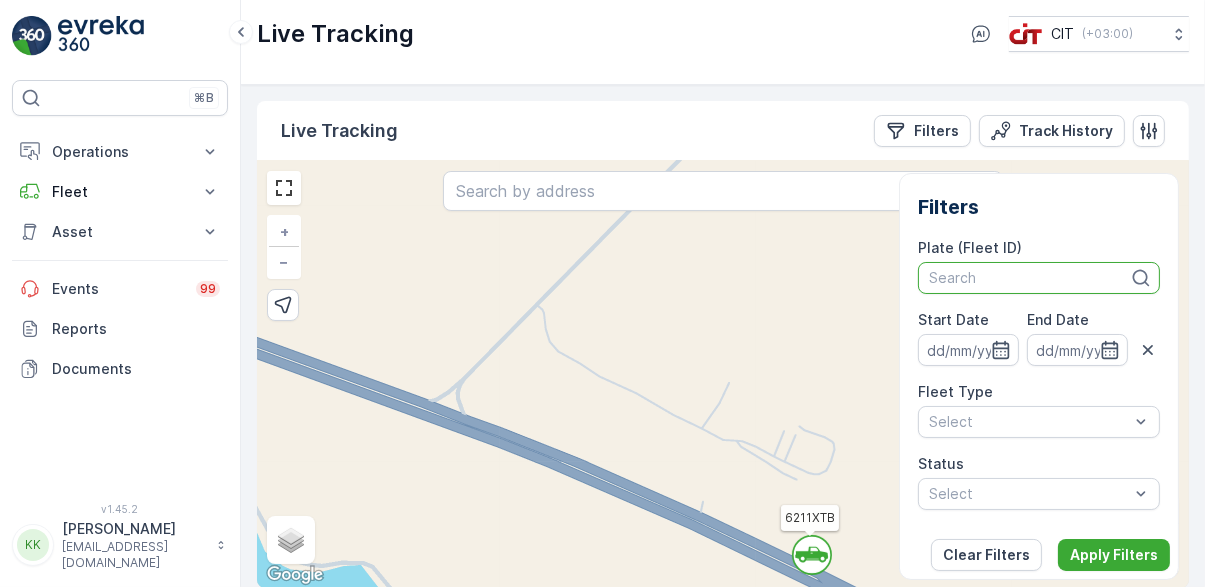 click 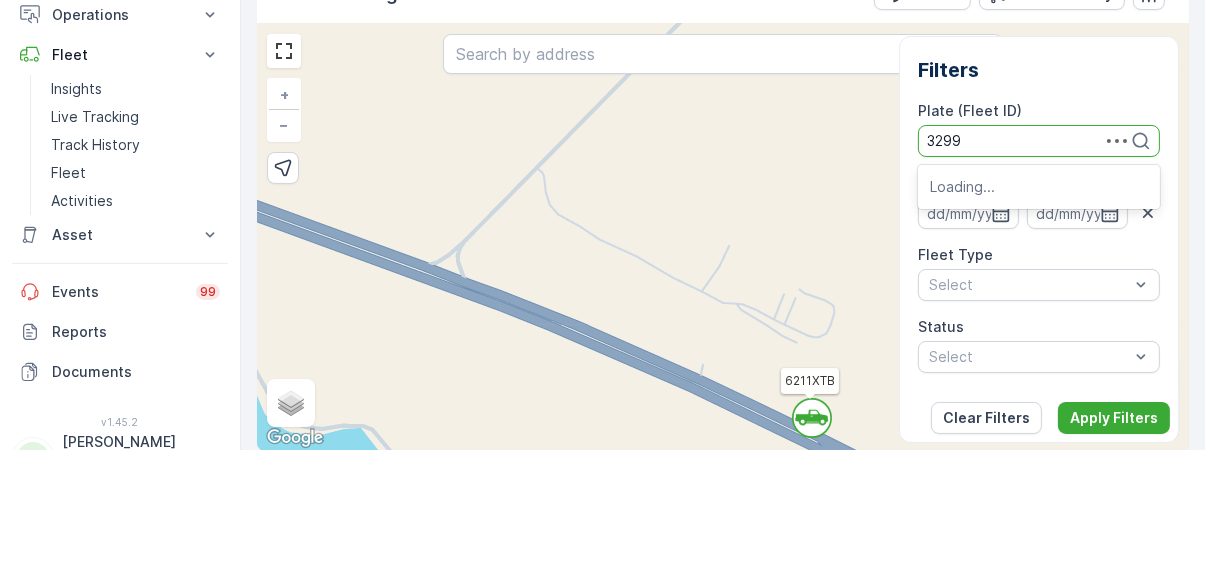 scroll, scrollTop: 0, scrollLeft: 0, axis: both 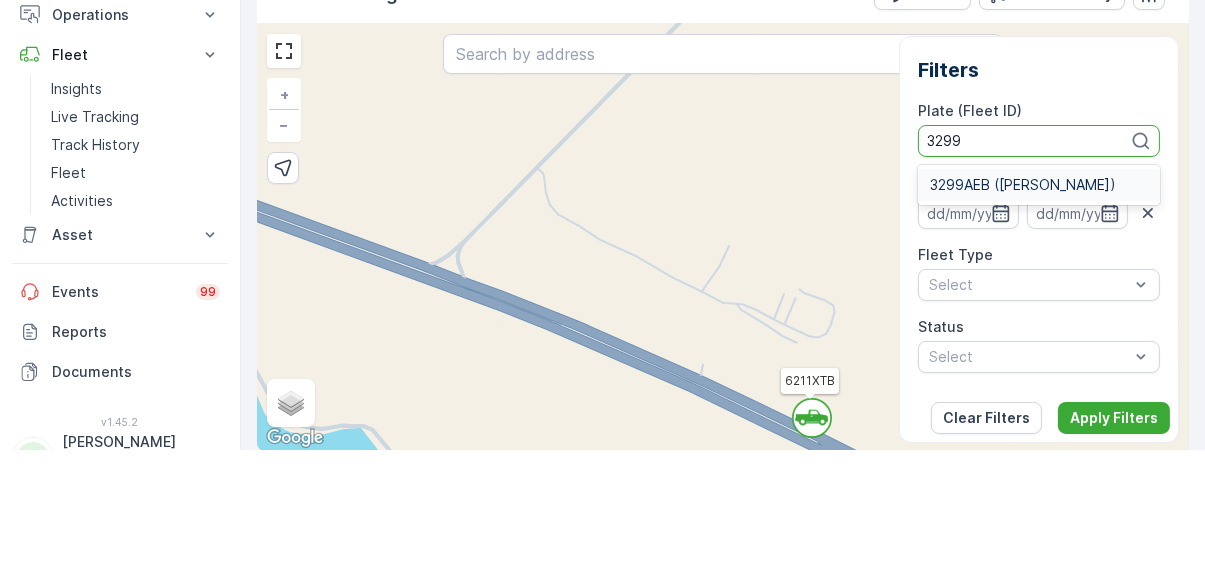 click on "3299AEB ([PERSON_NAME])" at bounding box center (1039, 322) 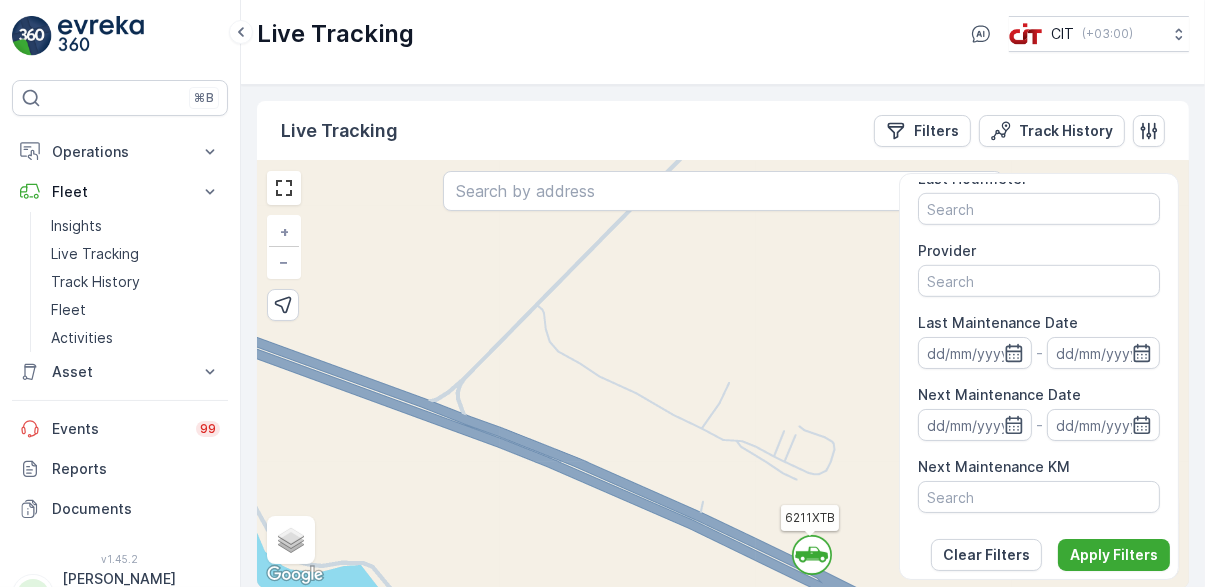scroll, scrollTop: 1198, scrollLeft: 0, axis: vertical 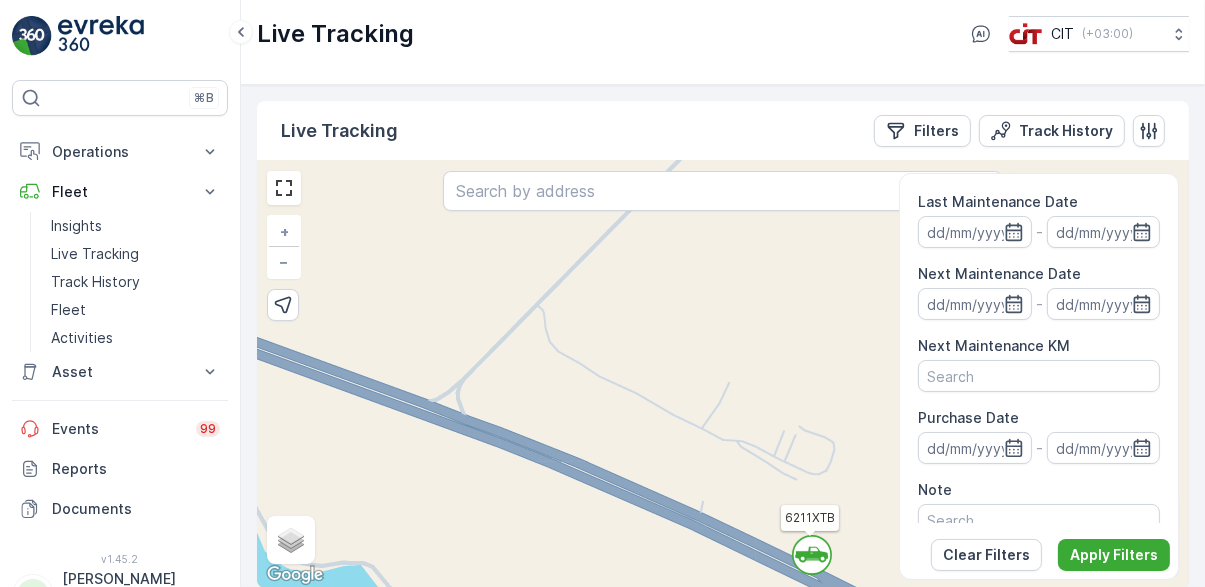 click at bounding box center [1039, 520] 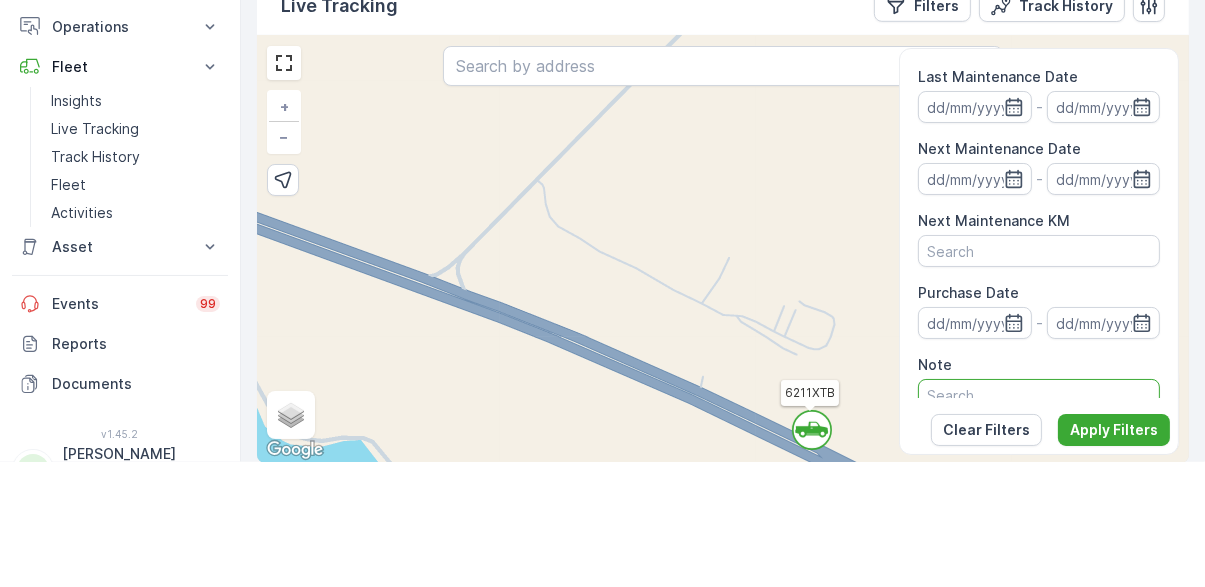 scroll, scrollTop: 71, scrollLeft: 0, axis: vertical 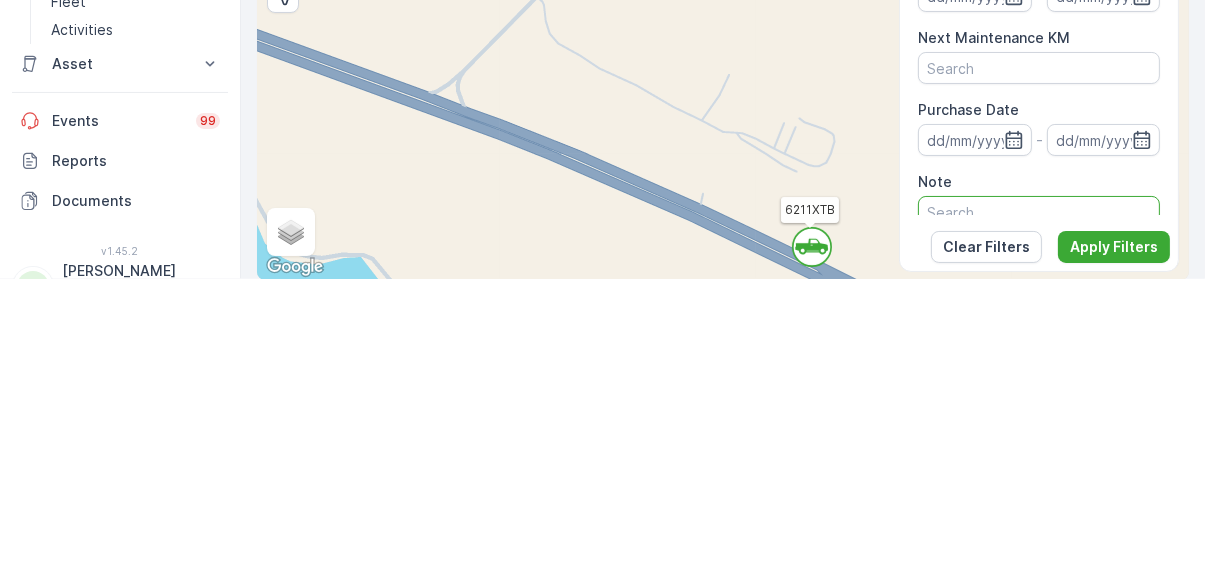 click on "Apply Filters" at bounding box center [1114, 555] 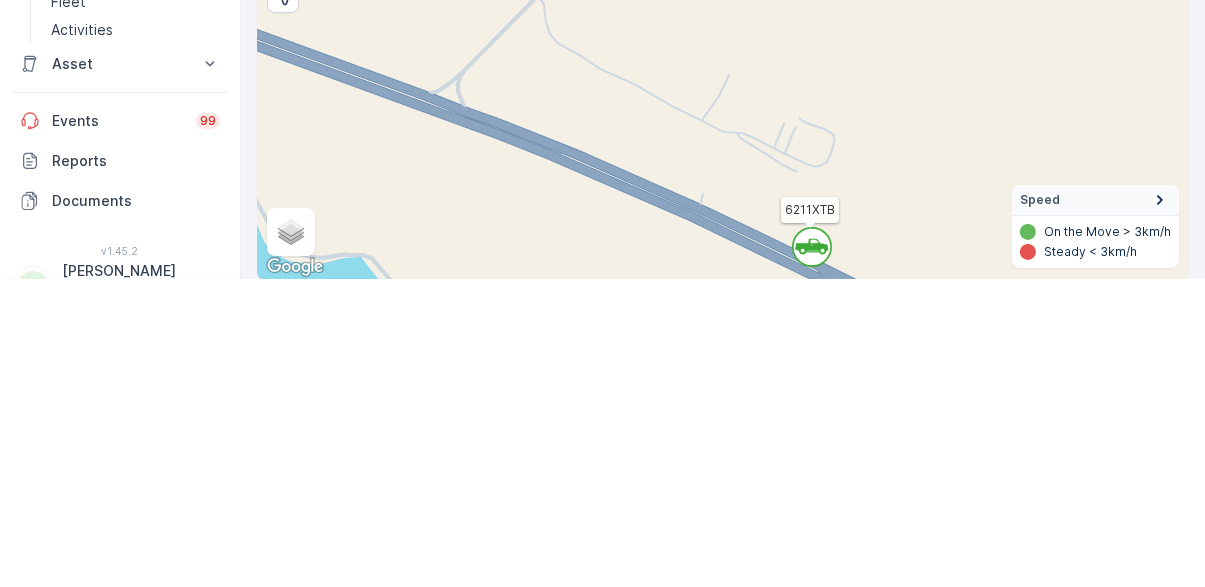 scroll, scrollTop: 71, scrollLeft: 0, axis: vertical 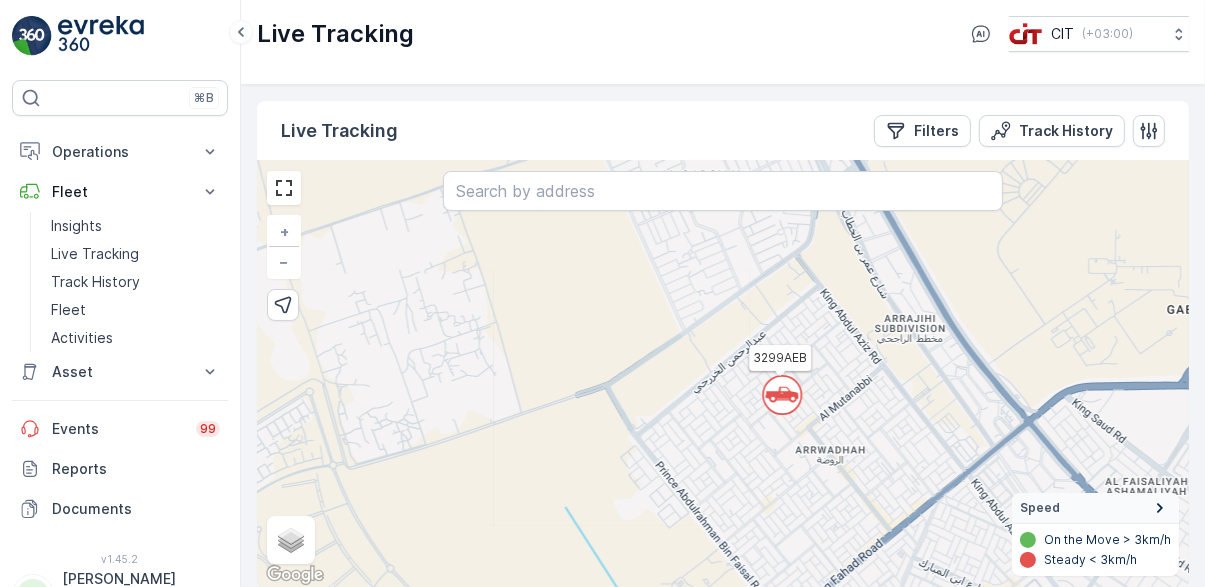 click 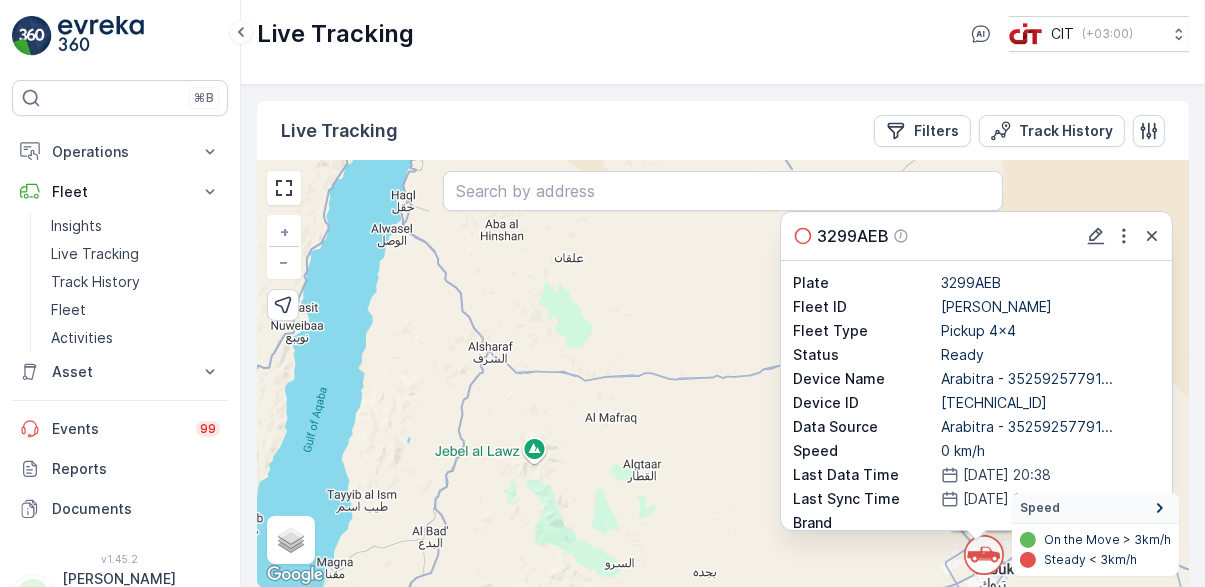 click on "Live Tracking" at bounding box center [135, 254] 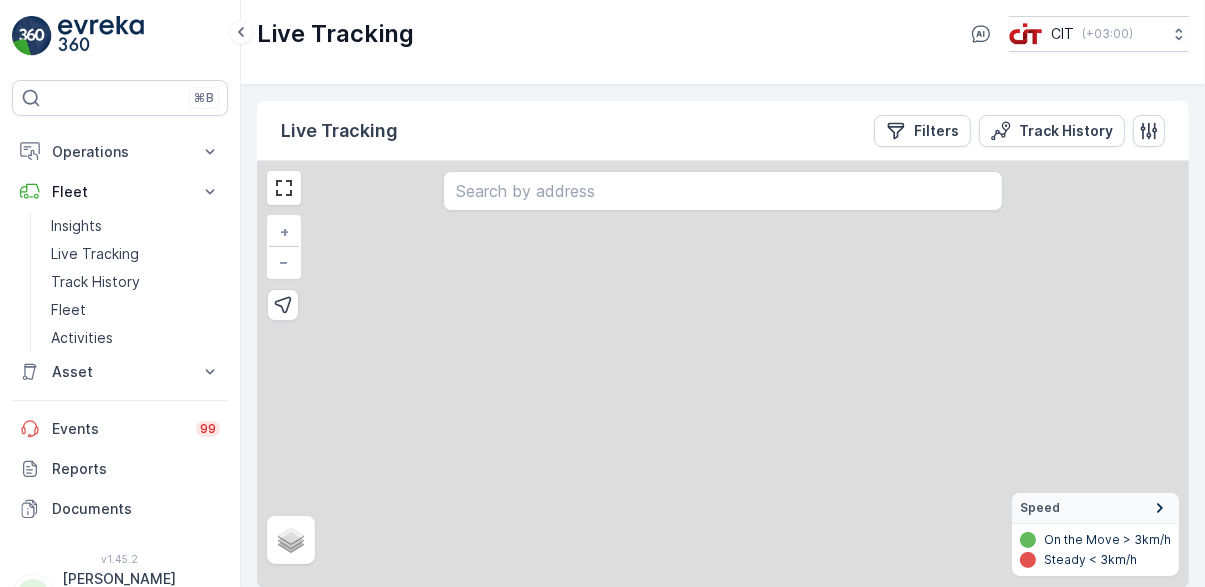 scroll, scrollTop: 0, scrollLeft: 0, axis: both 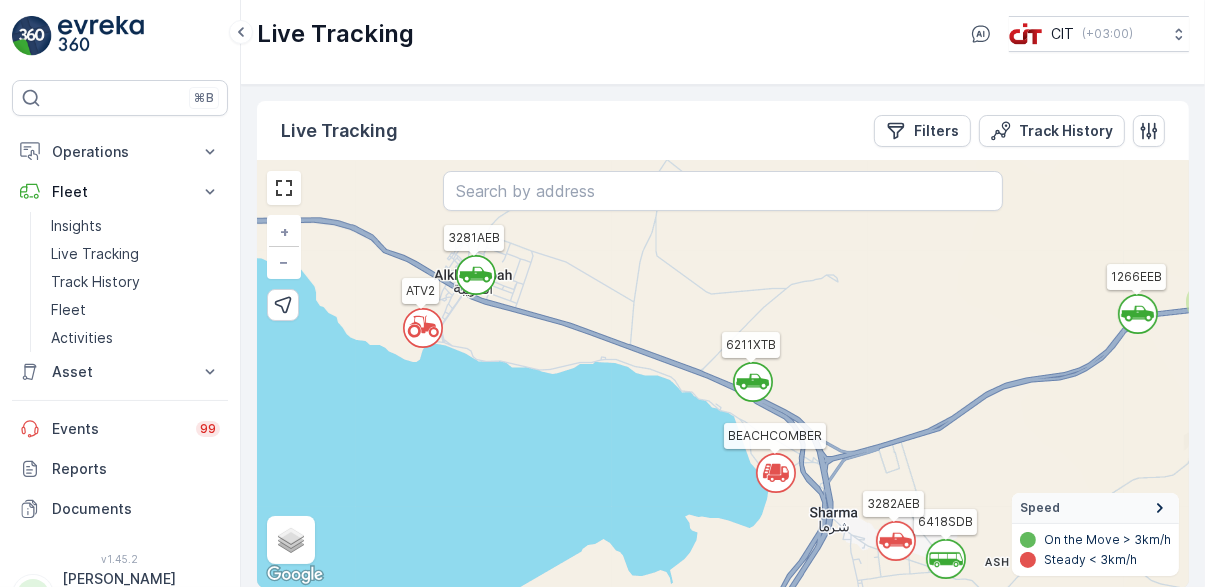 click on "`" 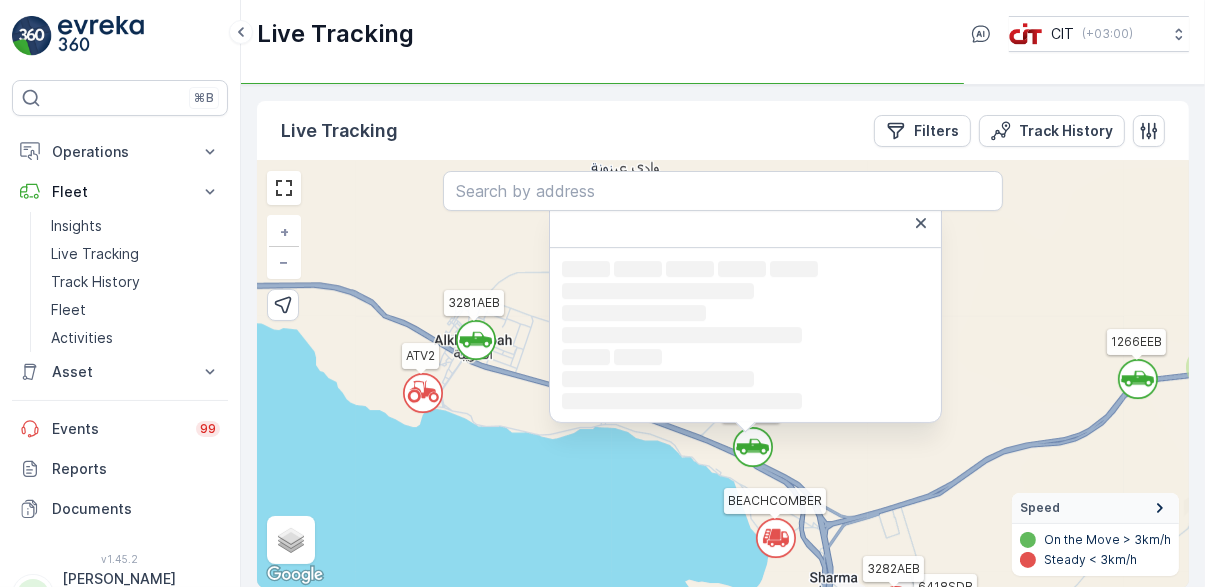 scroll, scrollTop: 0, scrollLeft: 0, axis: both 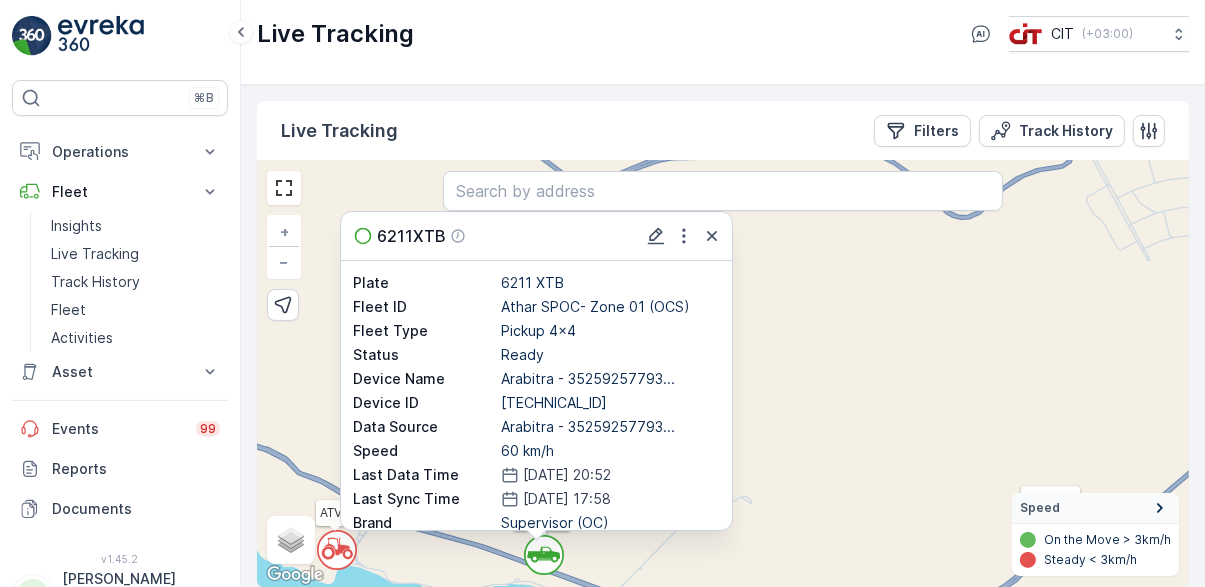 click 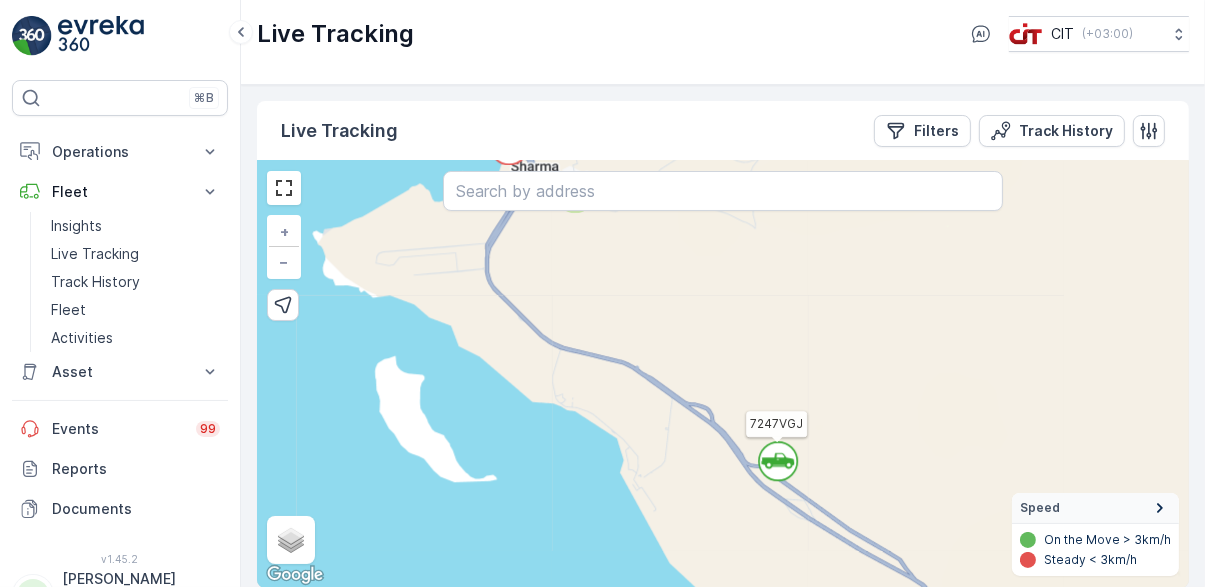 click 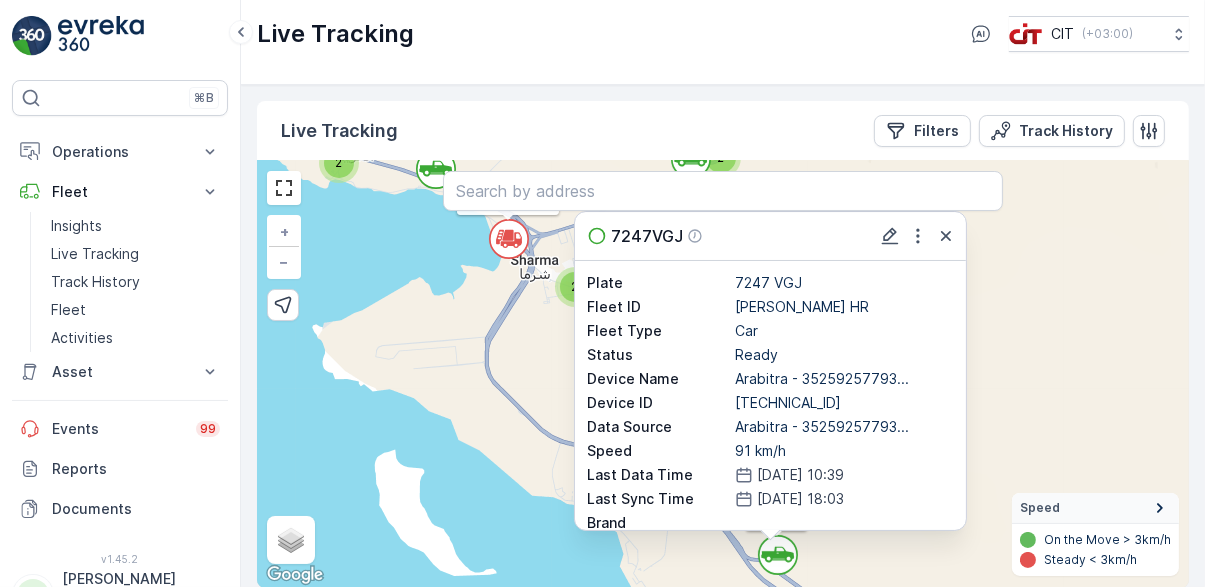 click 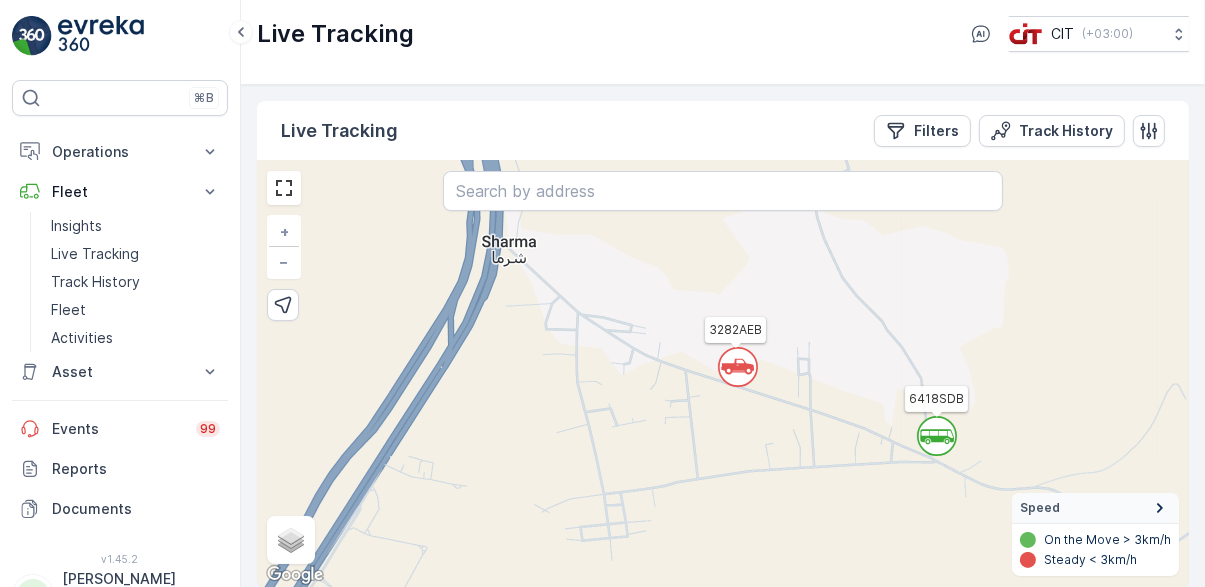click 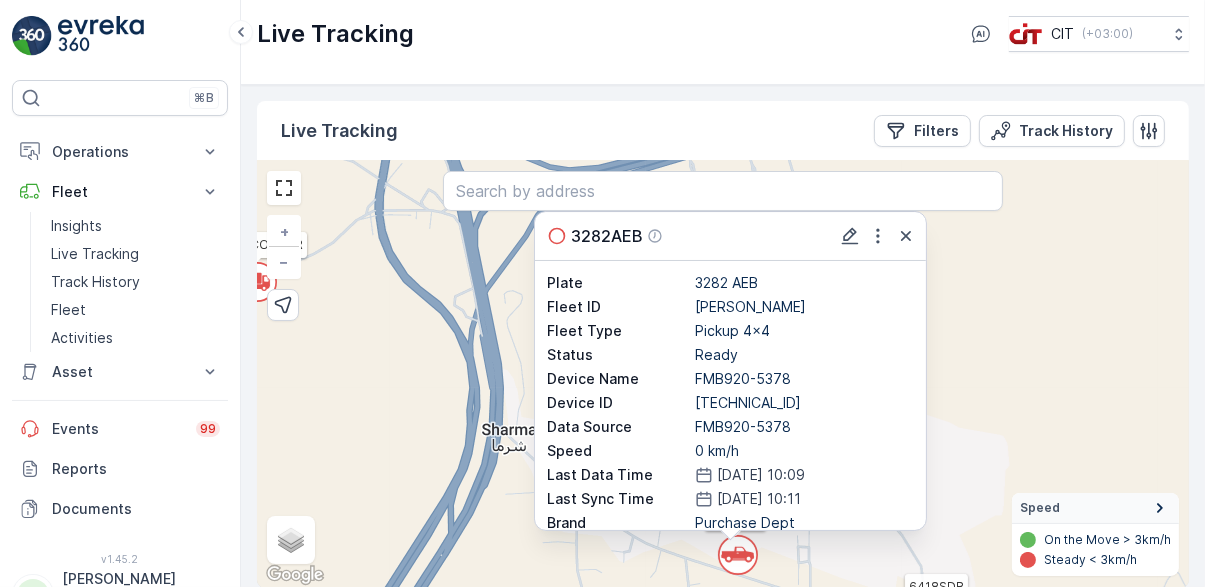 click 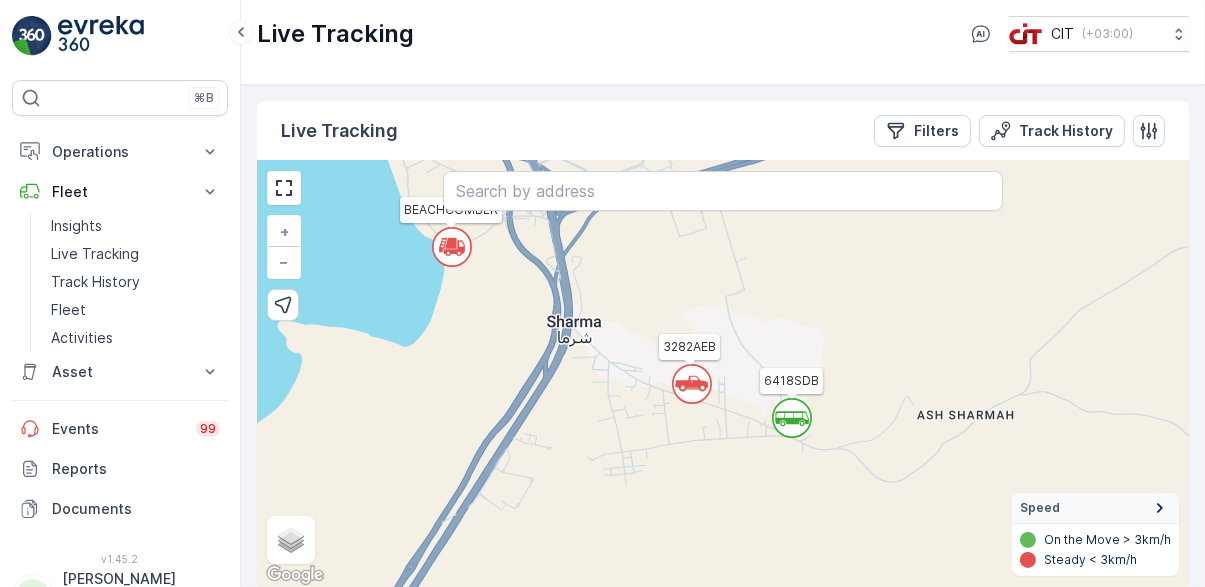 click 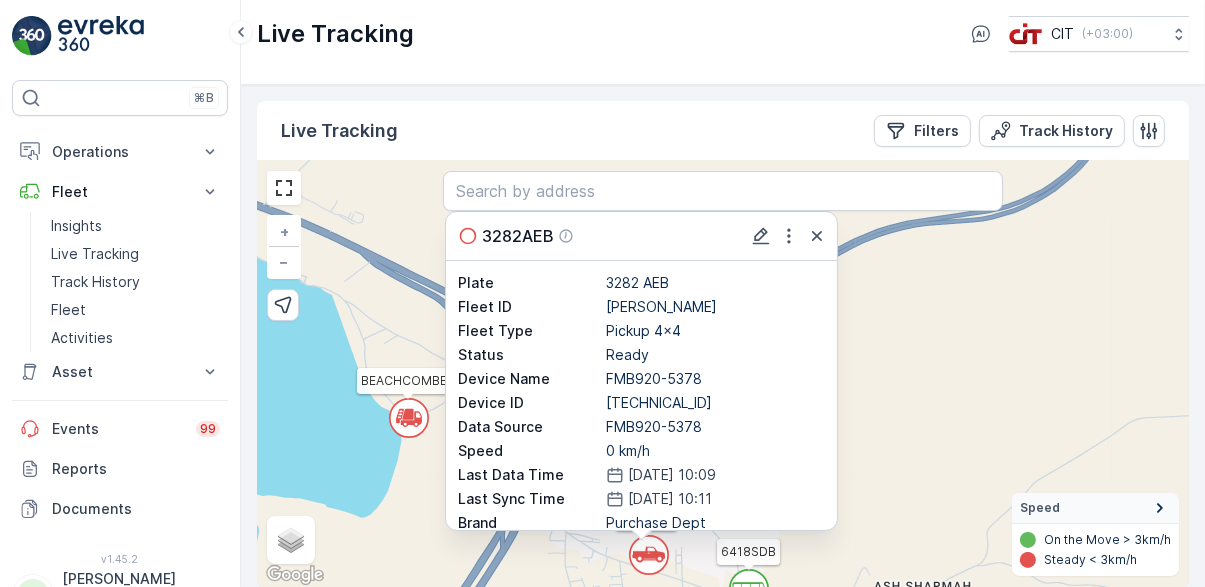 click on "Track History" at bounding box center [1066, 131] 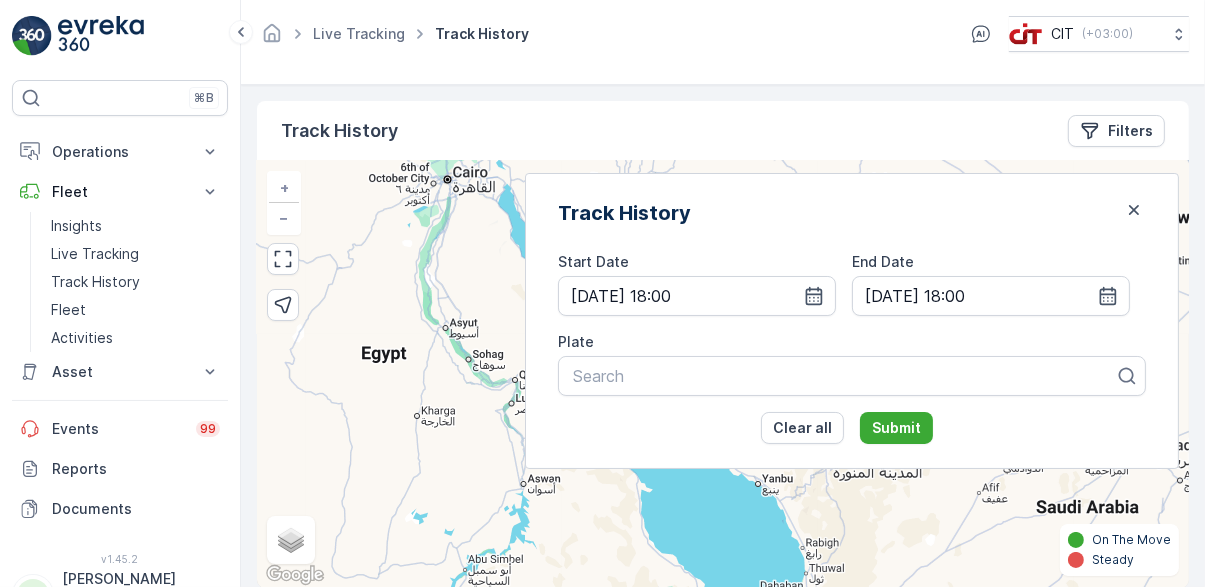 click 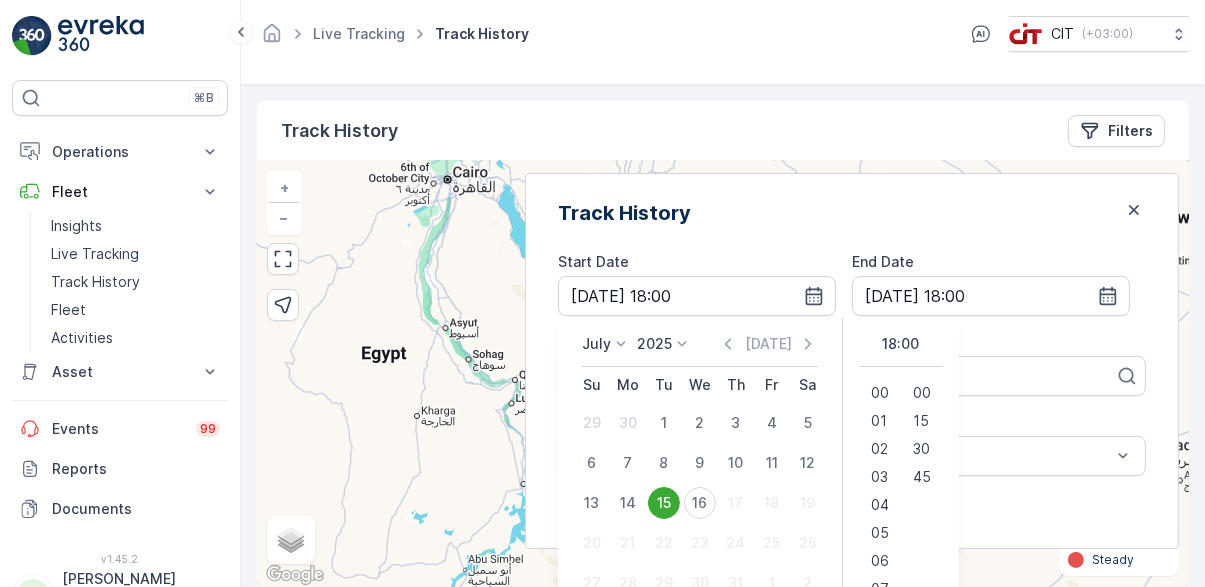 click on "16" at bounding box center [700, 503] 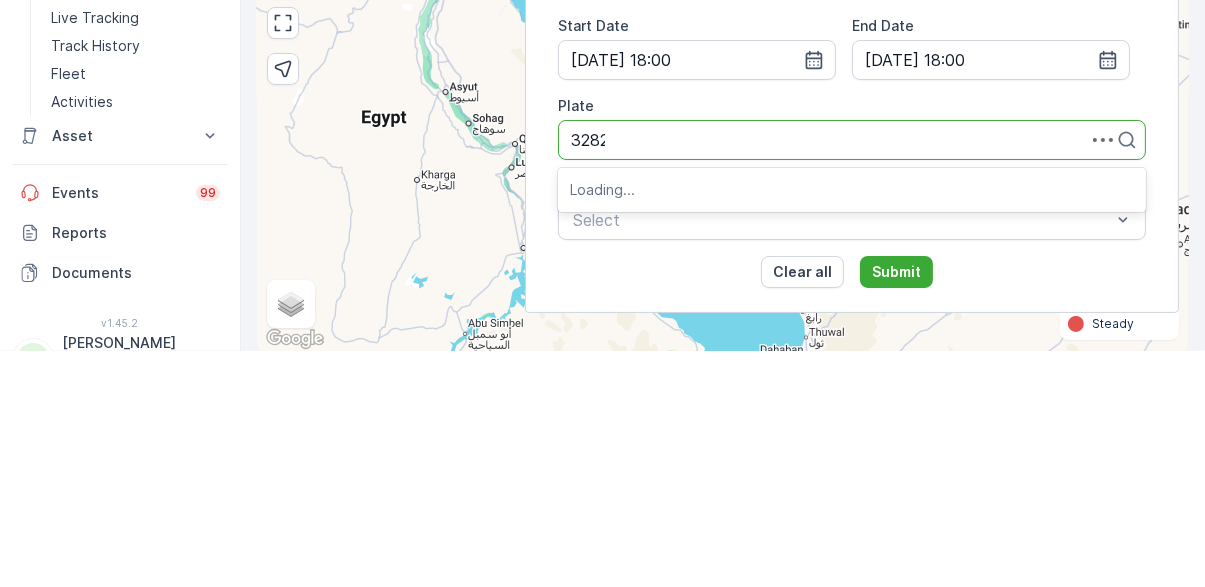scroll, scrollTop: 0, scrollLeft: 0, axis: both 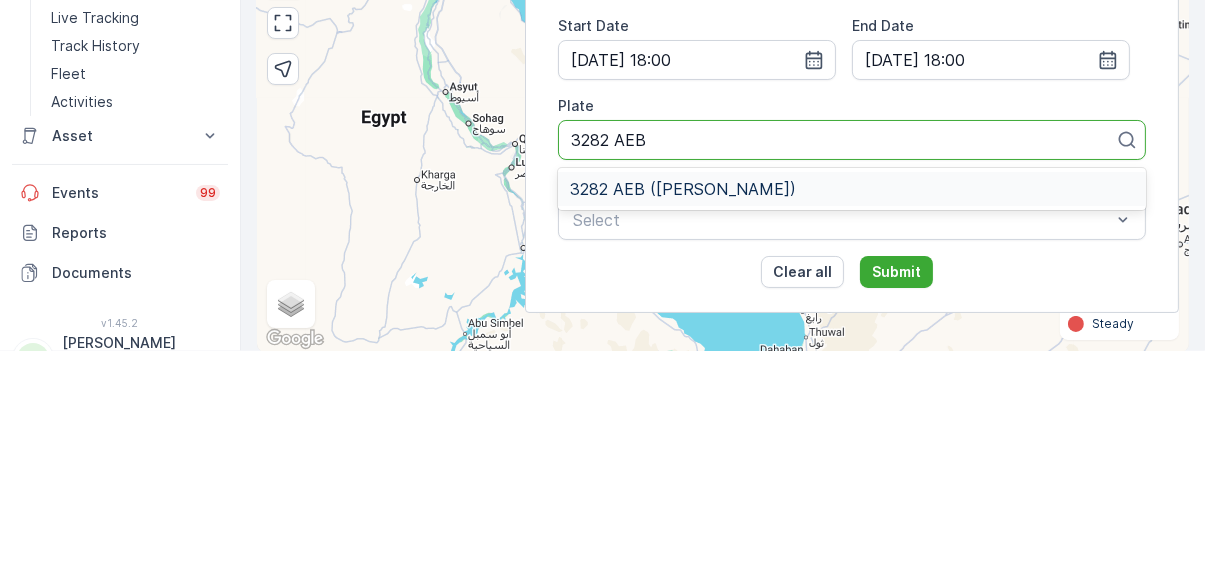 click on "3282 AEB ([PERSON_NAME])" at bounding box center [683, 425] 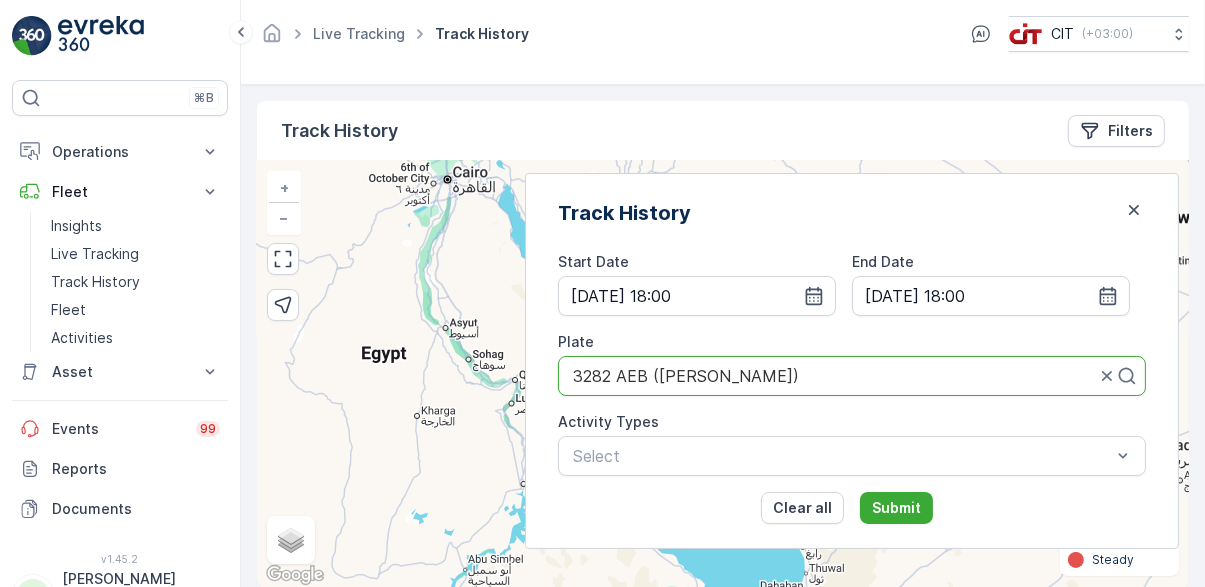 click on "[DATE] 18:00" at bounding box center [697, 296] 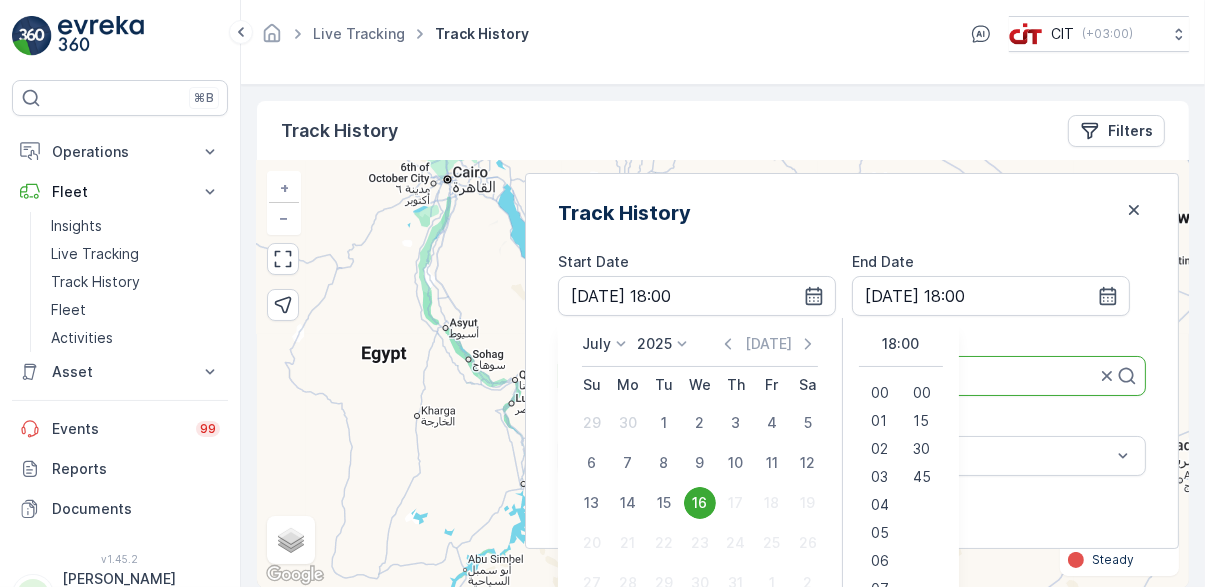 click on "[DATE] 18:00" at bounding box center [697, 296] 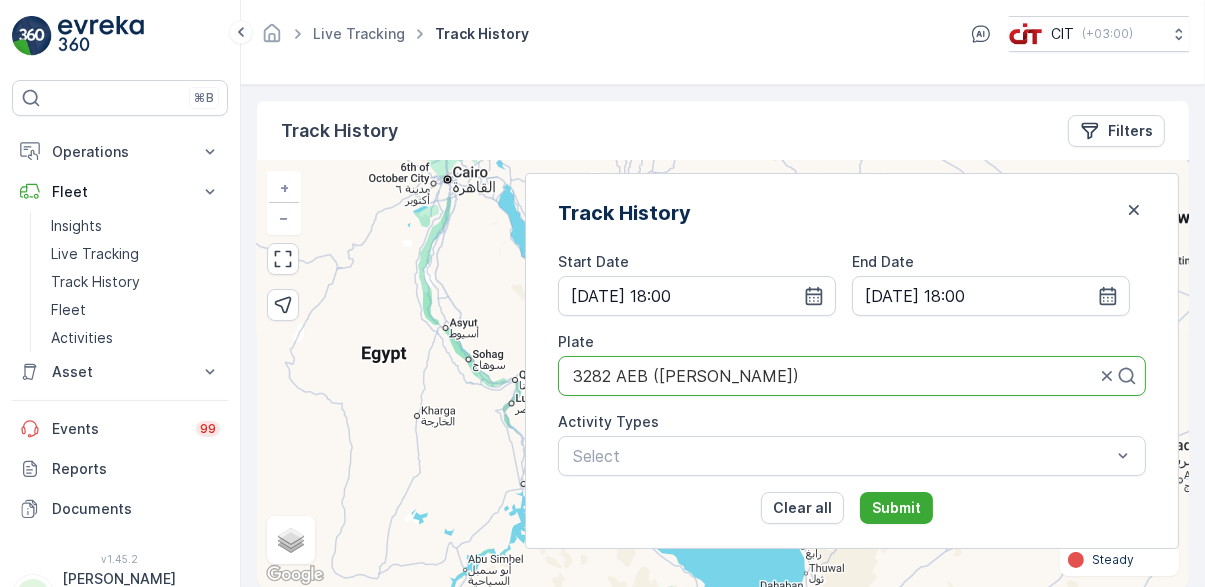 click on "[DATE] 18:00" at bounding box center [697, 296] 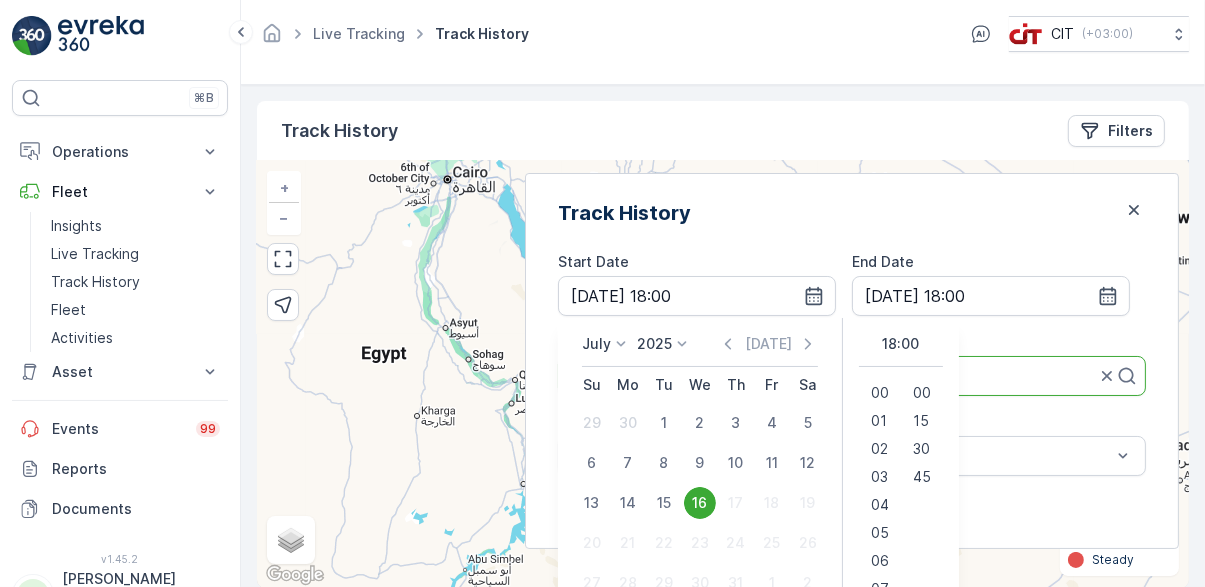 scroll, scrollTop: 16, scrollLeft: 0, axis: vertical 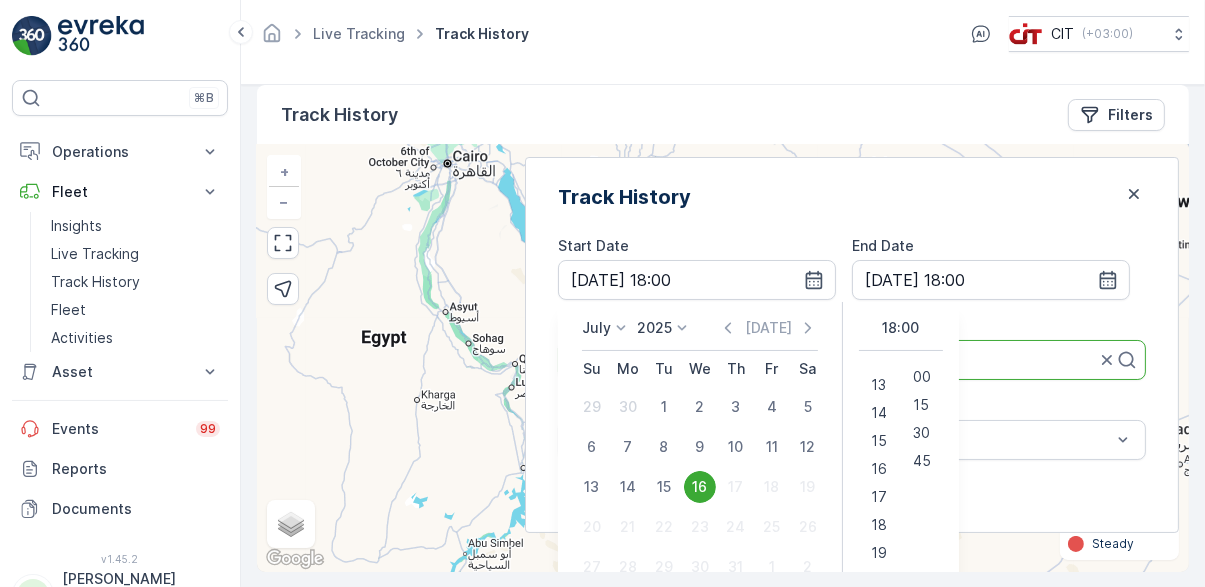 click on "17" at bounding box center [879, 497] 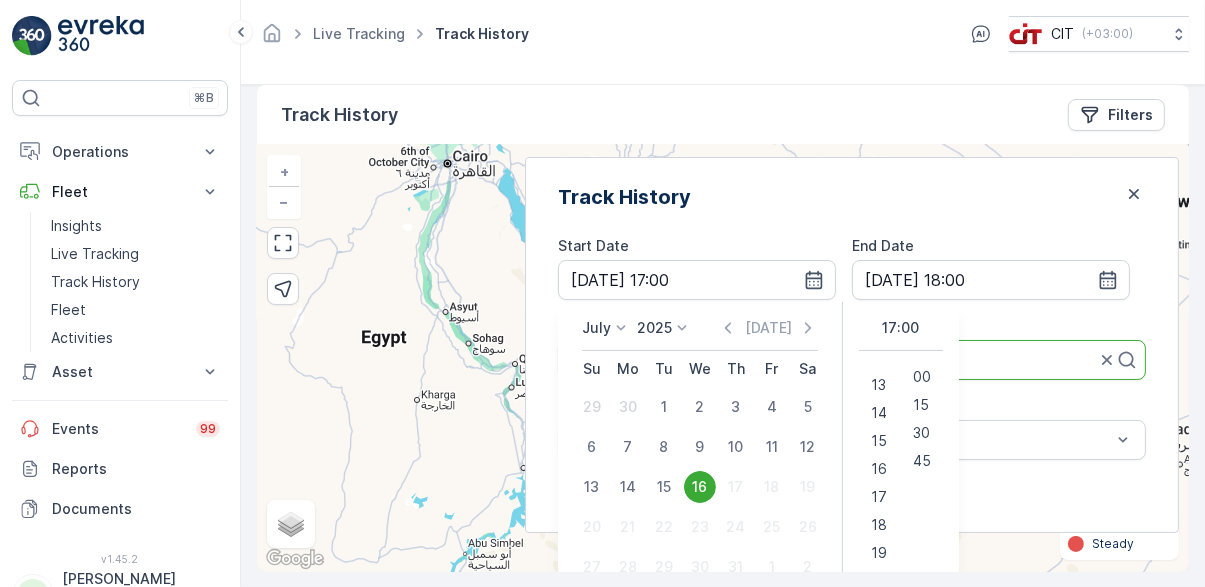 click on "[DATE] 18:00" at bounding box center (991, 280) 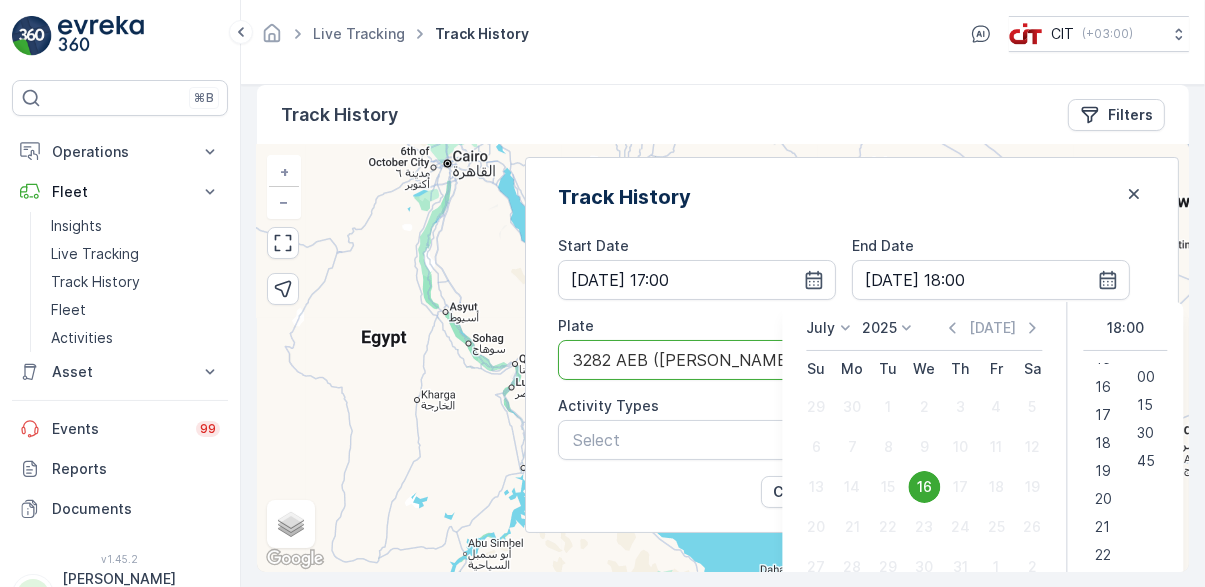scroll, scrollTop: 448, scrollLeft: 0, axis: vertical 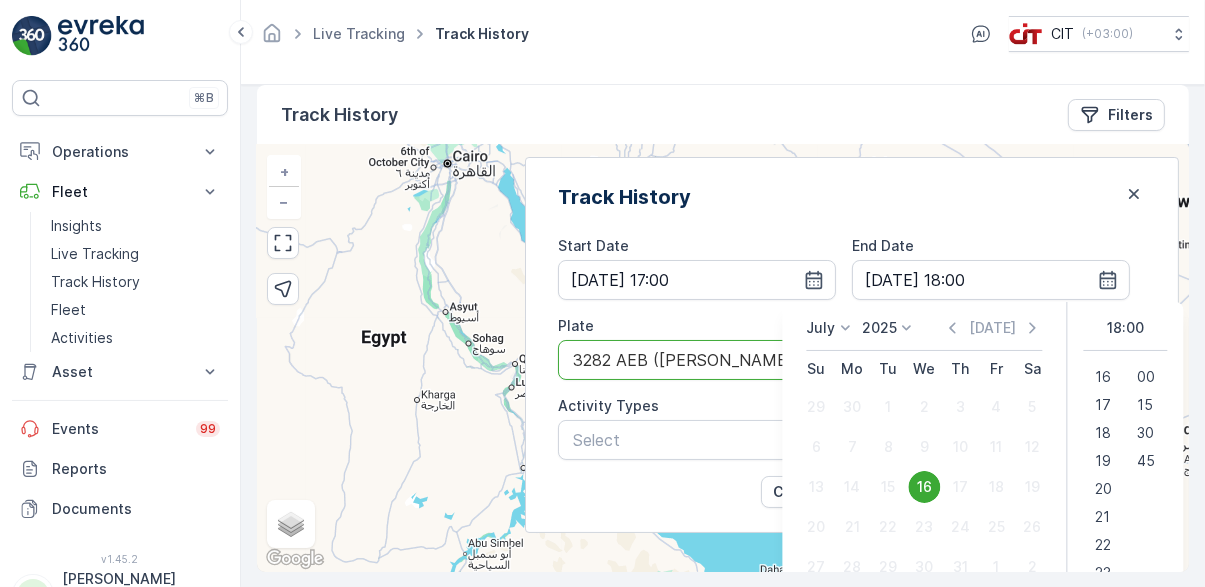 click on "20" at bounding box center [1103, 489] 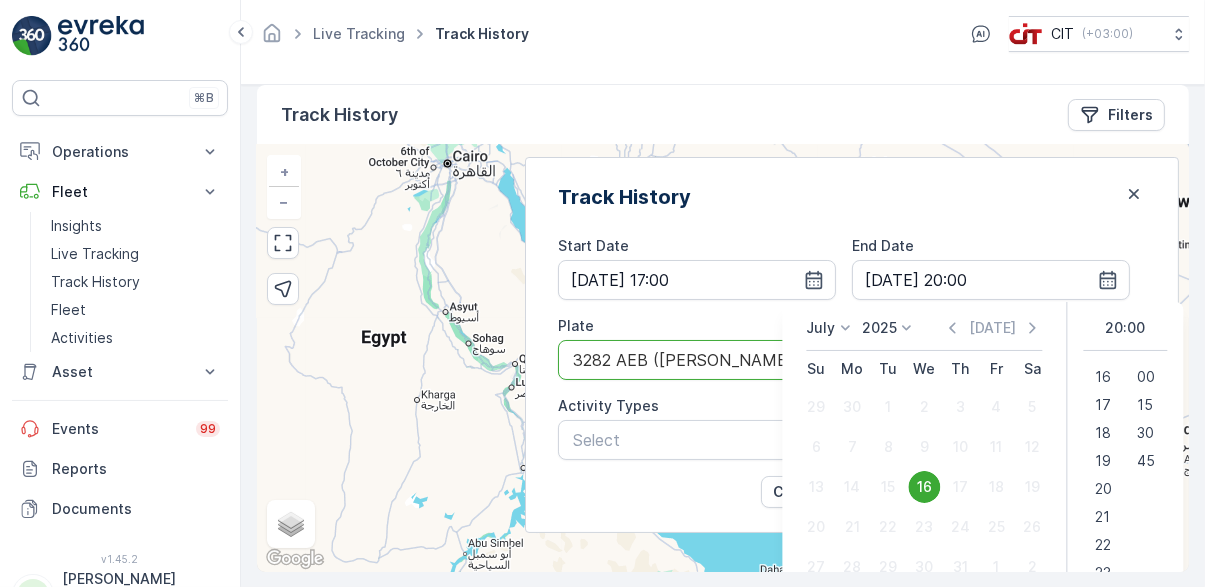 click on "[DATE] 20:00" at bounding box center (991, 280) 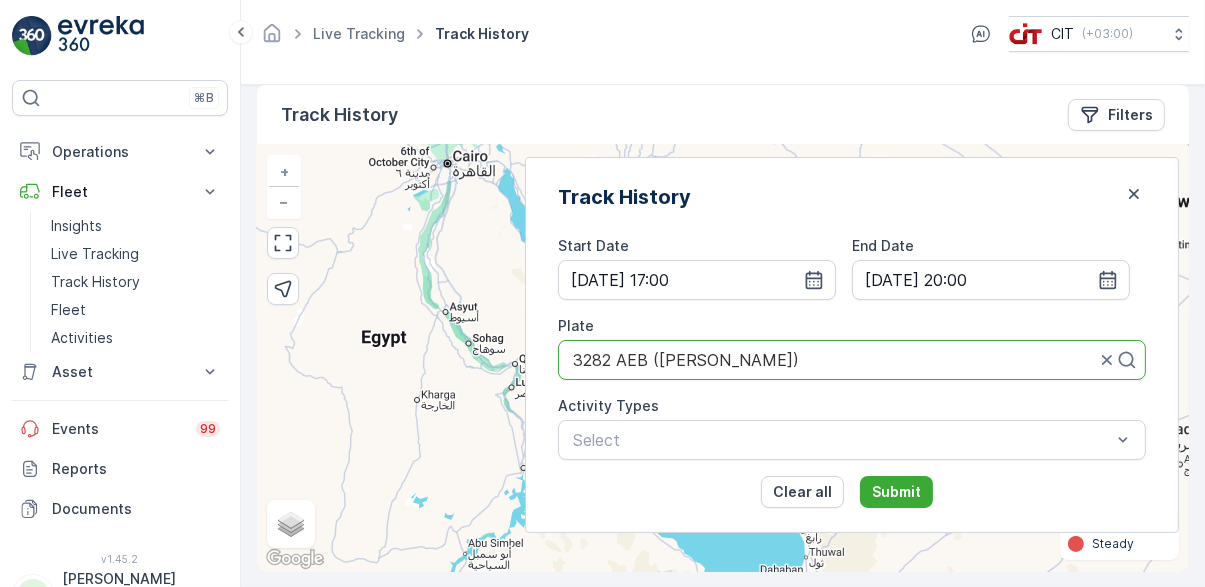 click on "Submit" at bounding box center (896, 492) 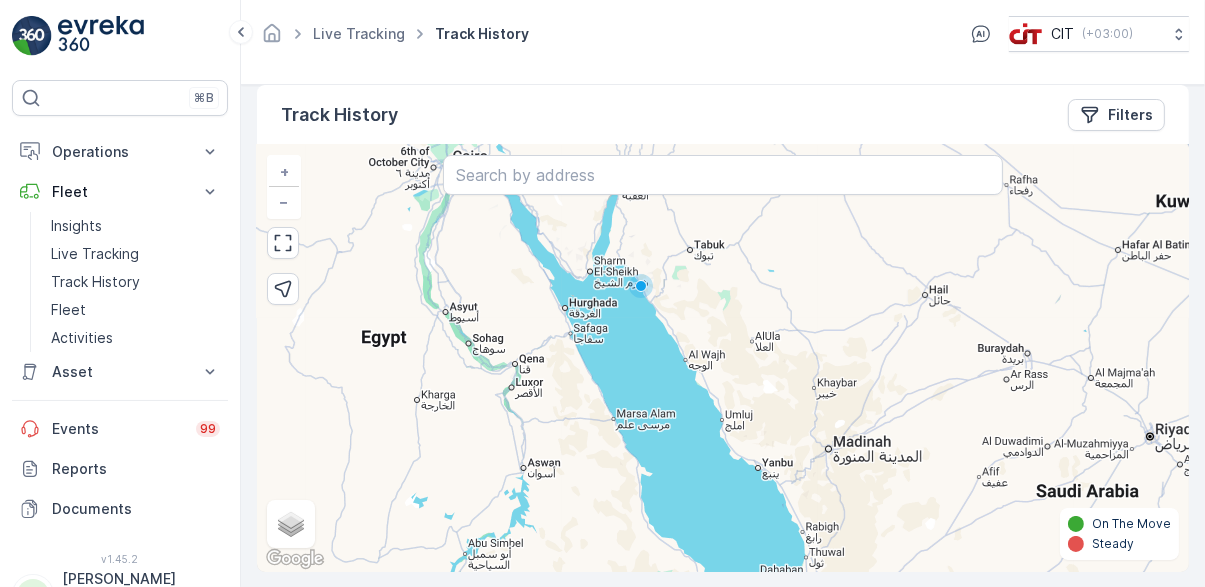click on "Live Tracking" at bounding box center (95, 254) 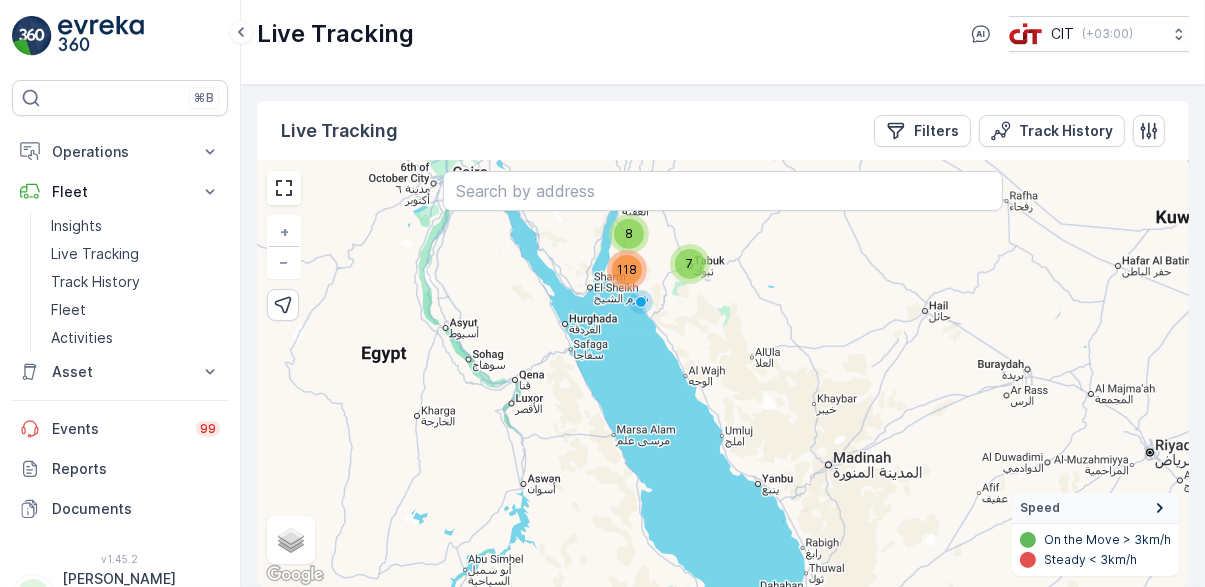 click on "Filters" at bounding box center (936, 131) 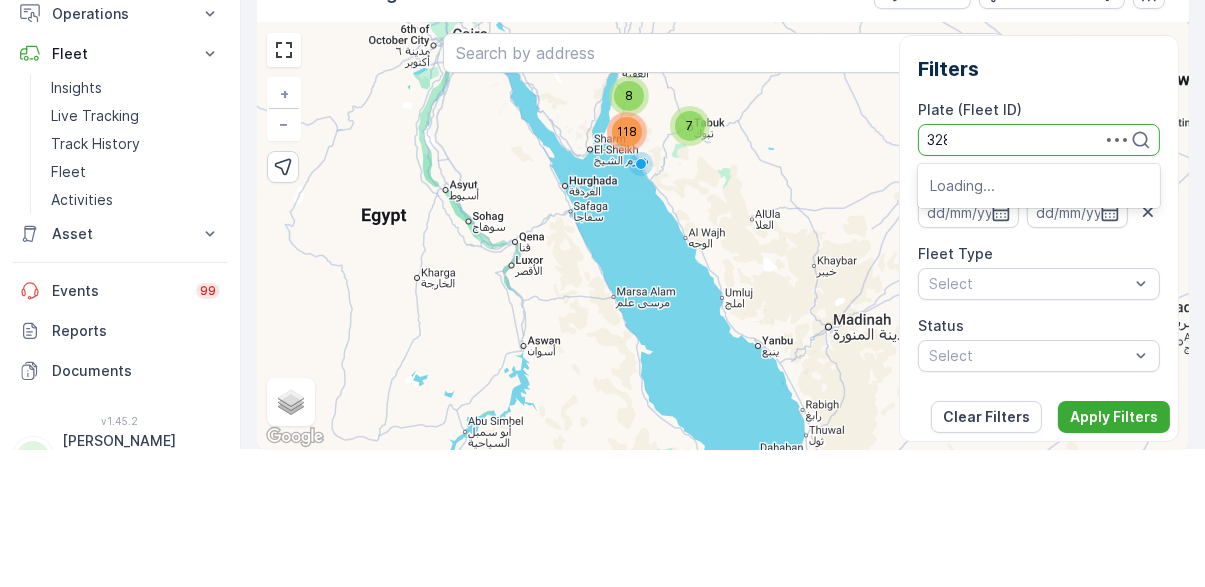 scroll, scrollTop: 0, scrollLeft: 0, axis: both 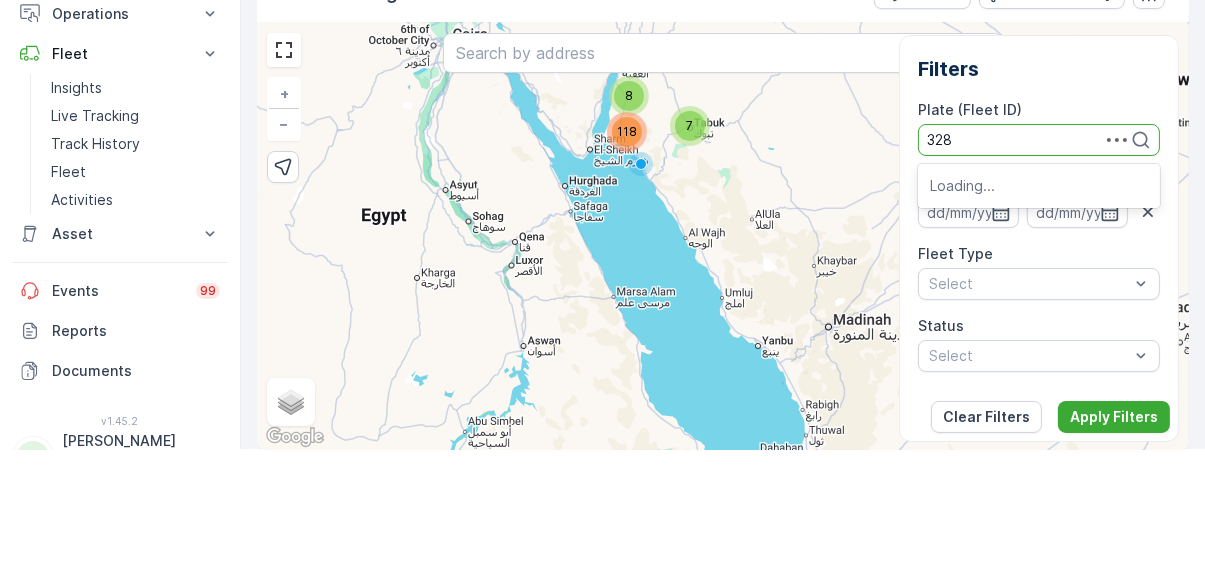 type on "3282" 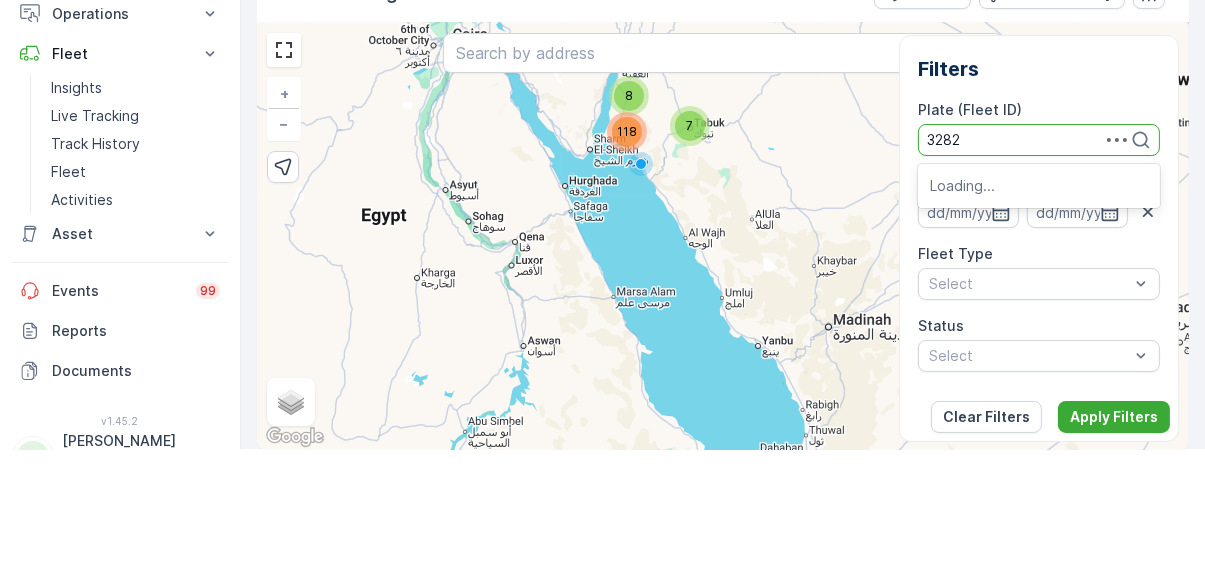 scroll, scrollTop: 0, scrollLeft: 0, axis: both 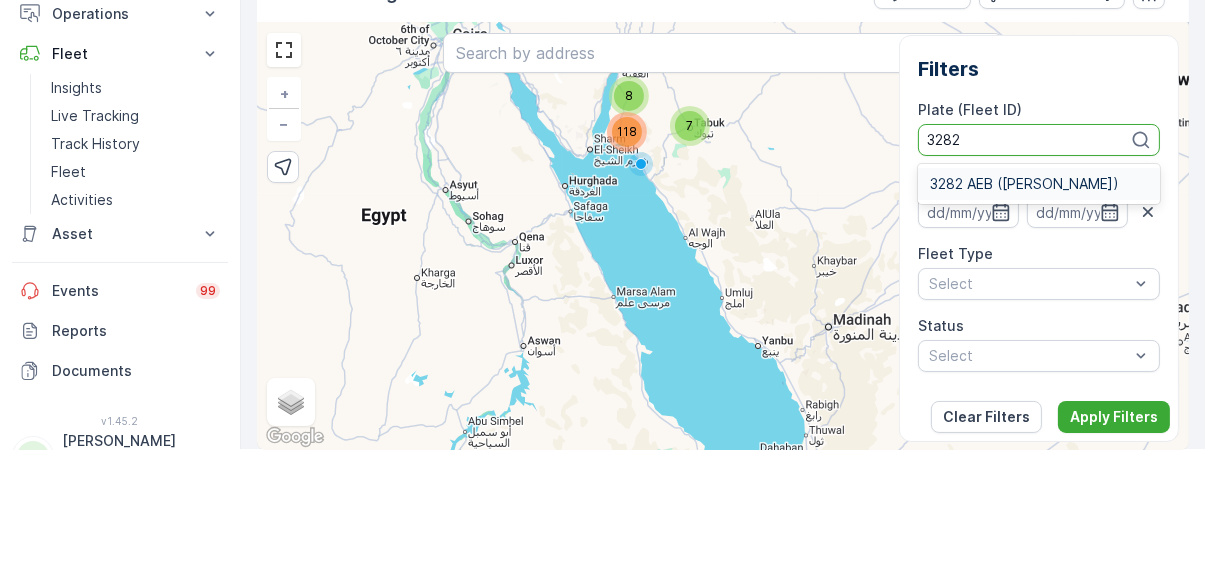 type 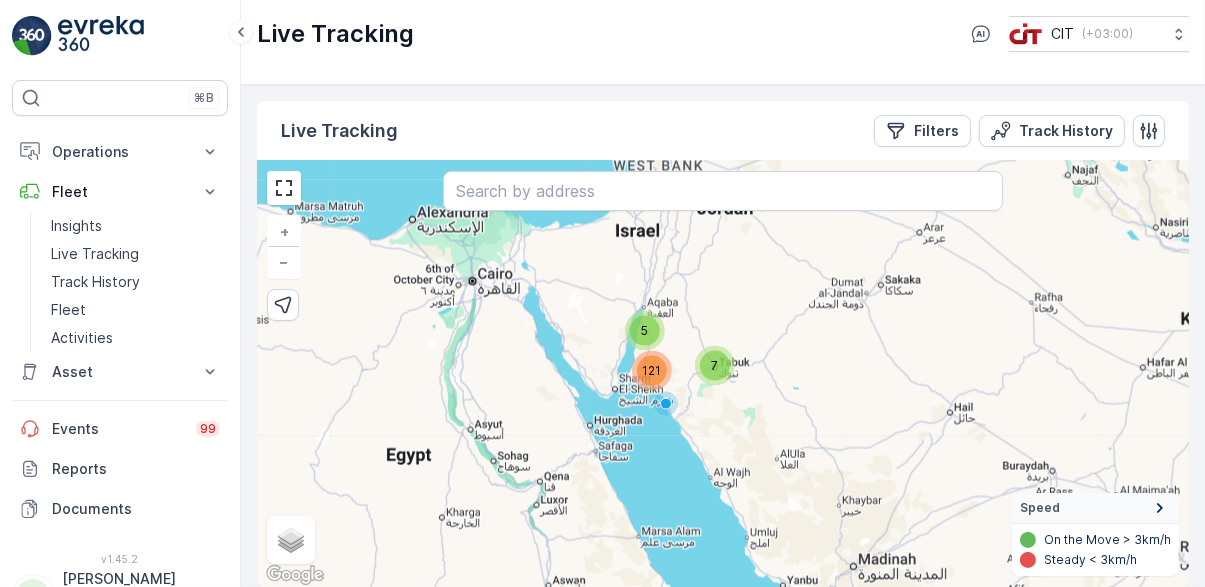 click on "Track History" at bounding box center [1066, 131] 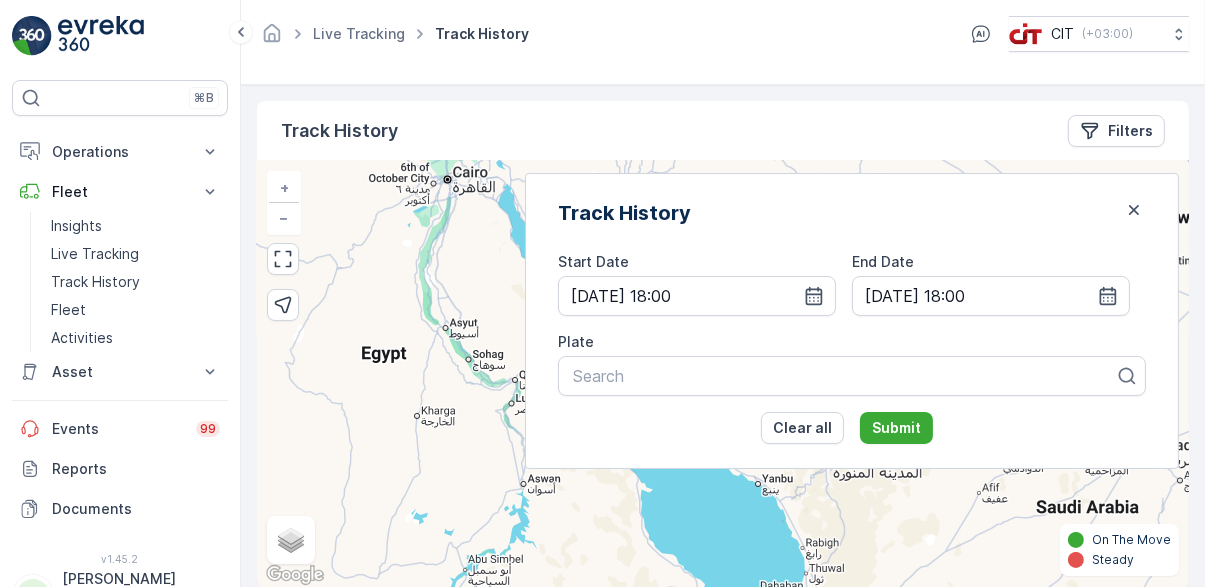 click on "Clear all" at bounding box center [802, 428] 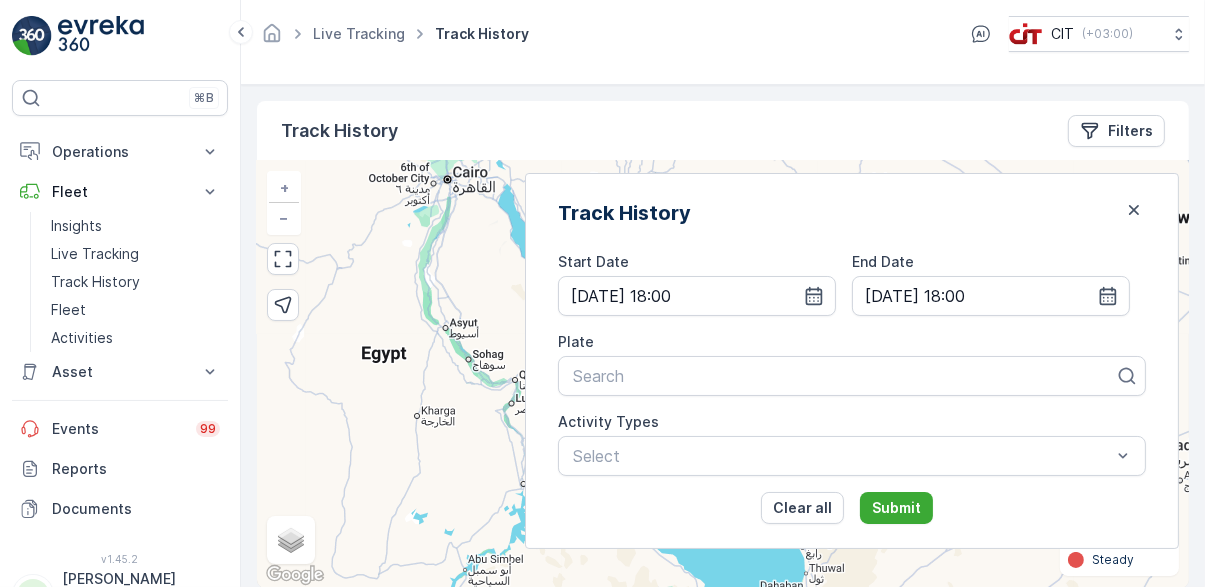 scroll, scrollTop: 20, scrollLeft: 0, axis: vertical 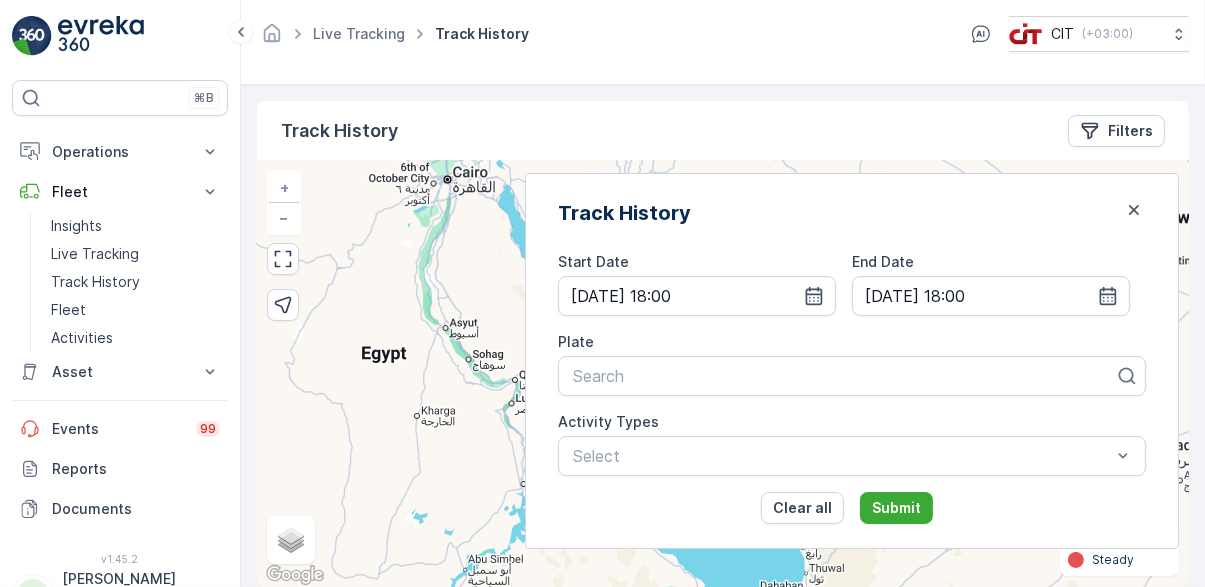 click on "Filters" at bounding box center (1116, 131) 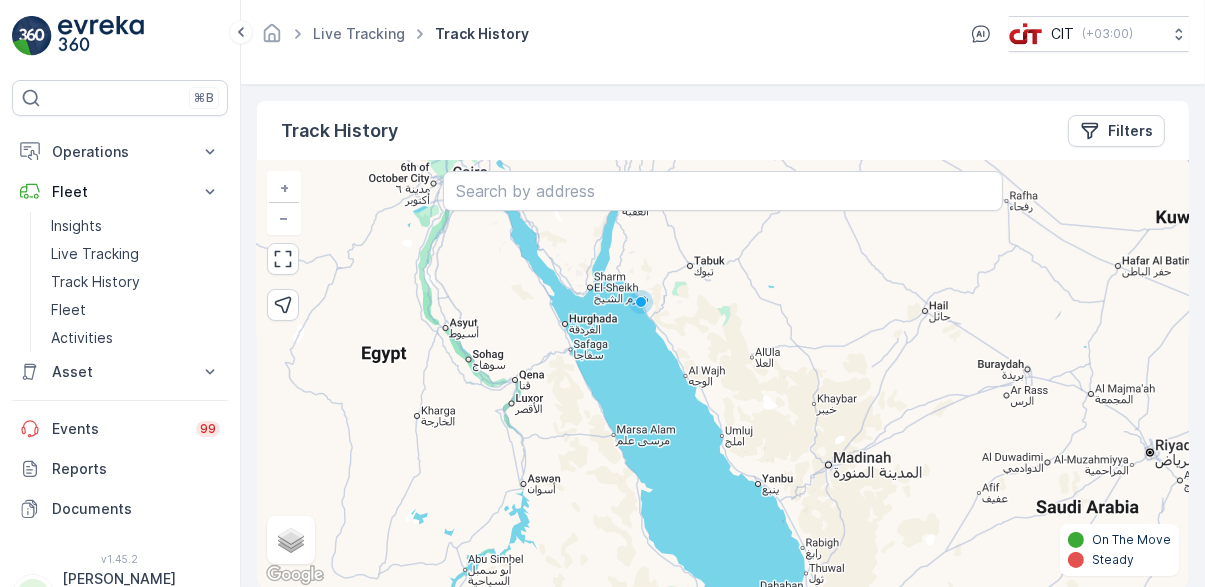 click on "Filters" at bounding box center (1116, 131) 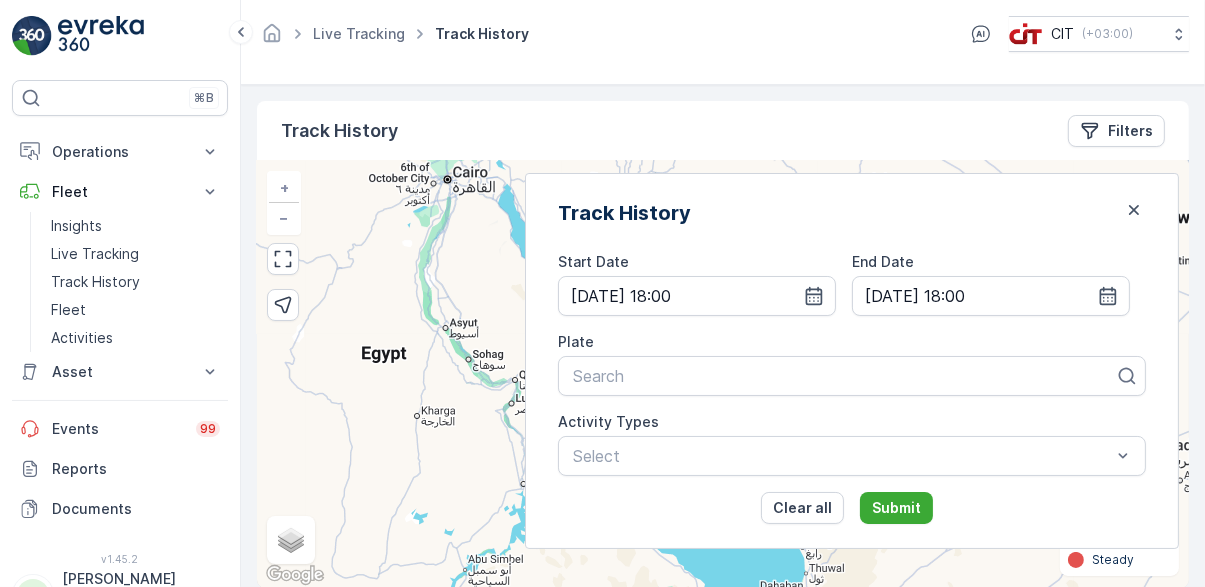 click on "Filters" at bounding box center (1130, 131) 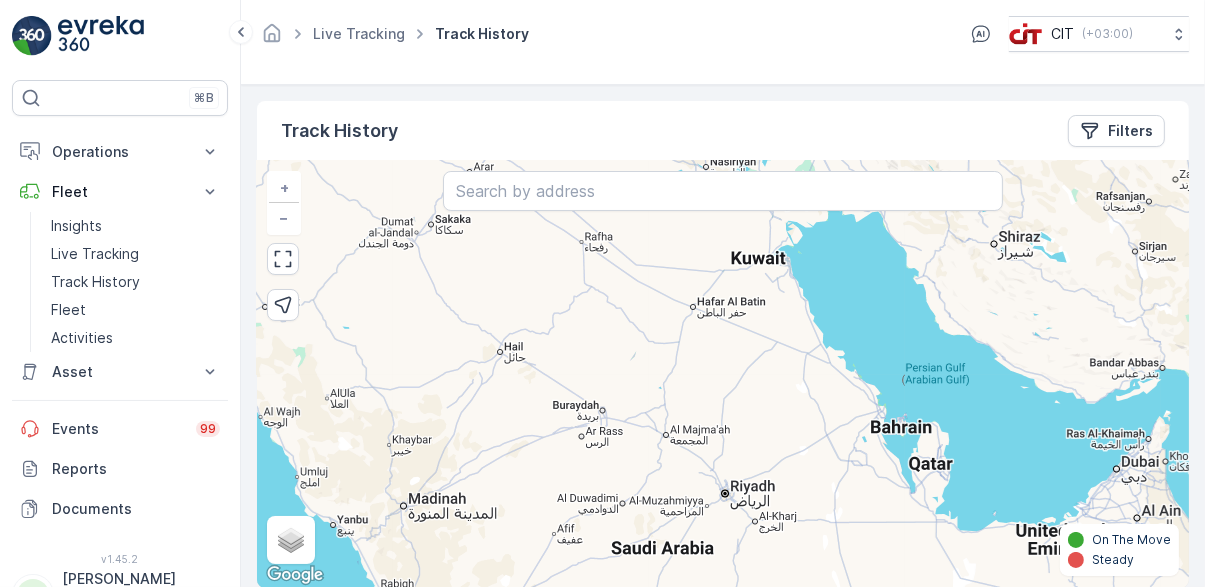click on "Track History" at bounding box center [95, 282] 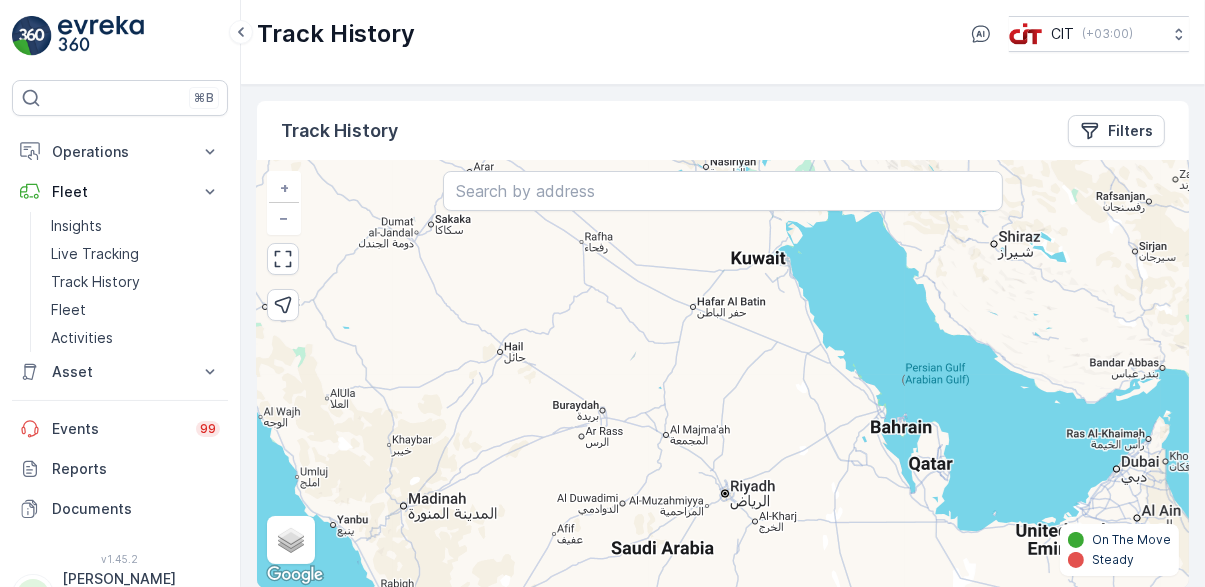 click on "Track History" at bounding box center (95, 282) 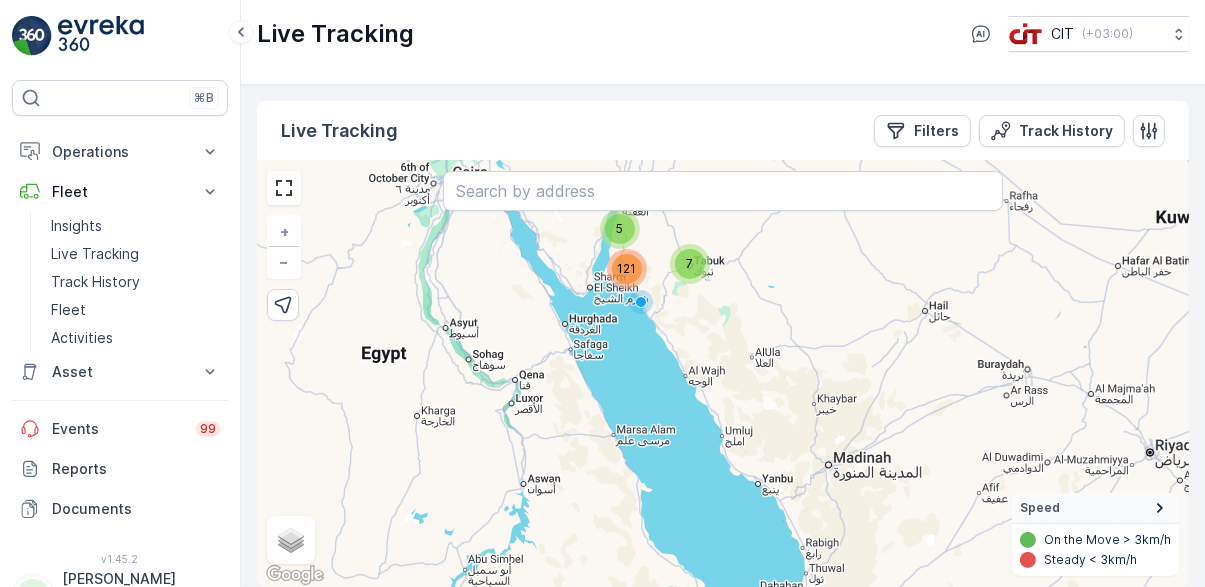 click 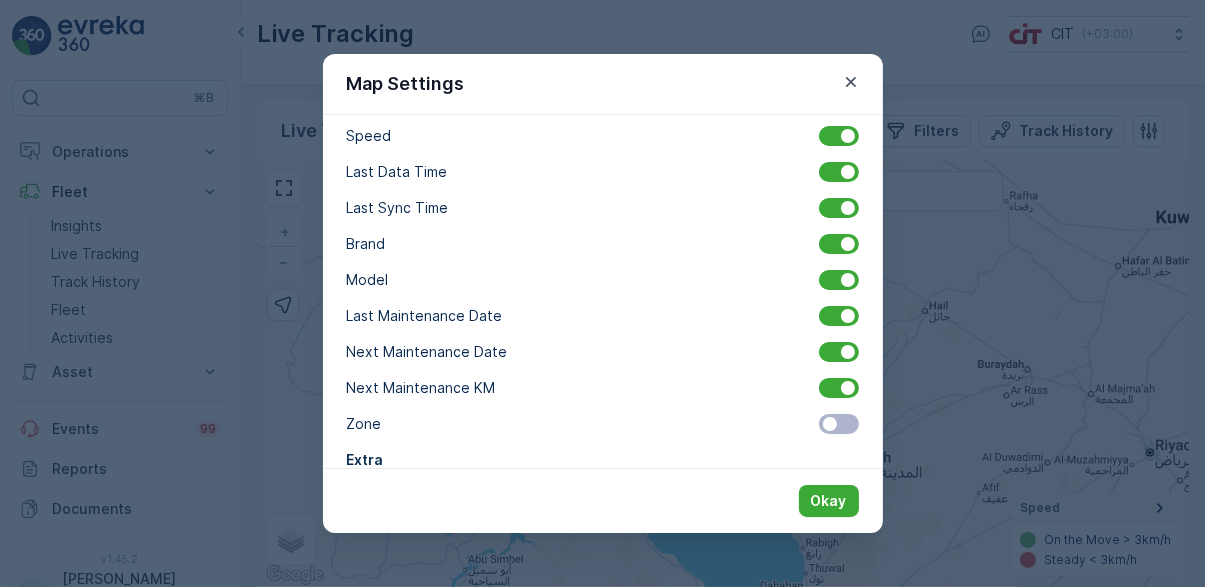 scroll, scrollTop: 485, scrollLeft: 0, axis: vertical 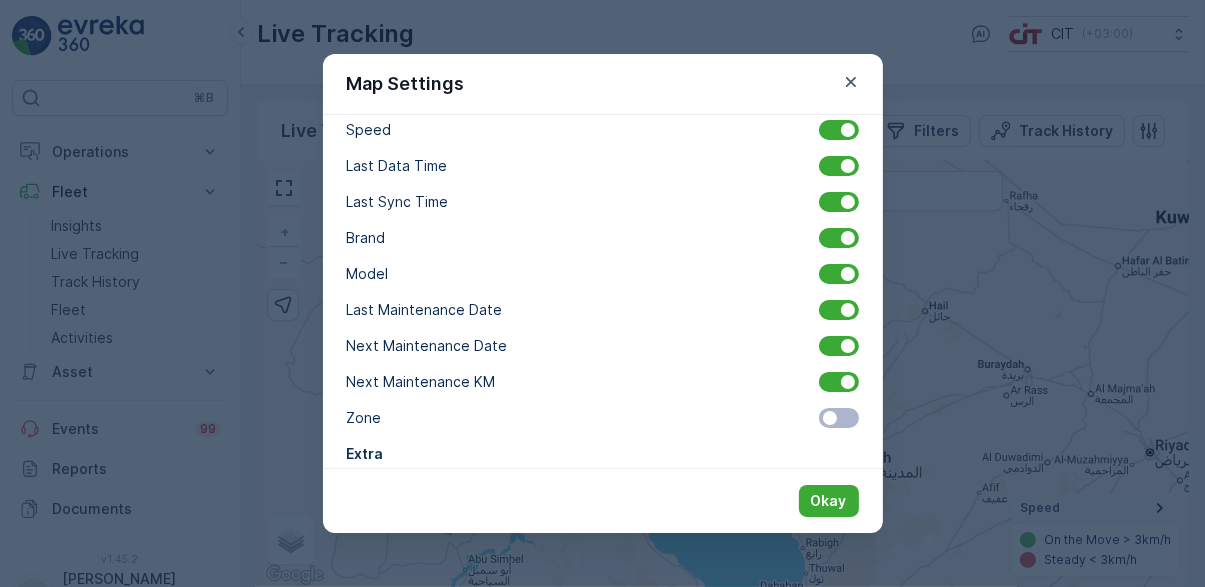 click at bounding box center [839, 490] 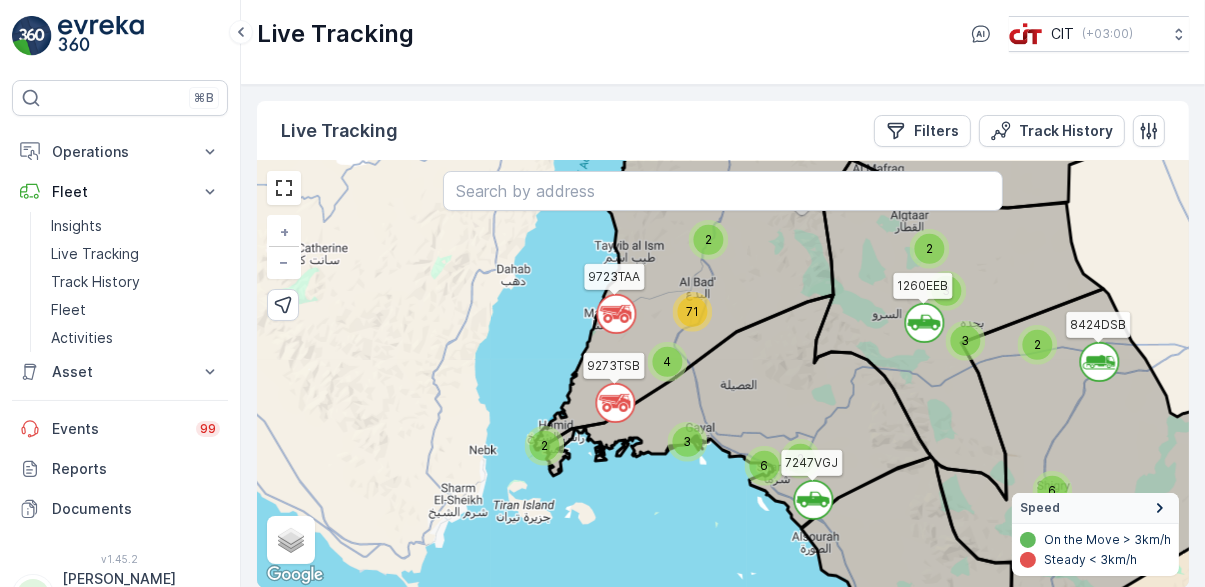 click 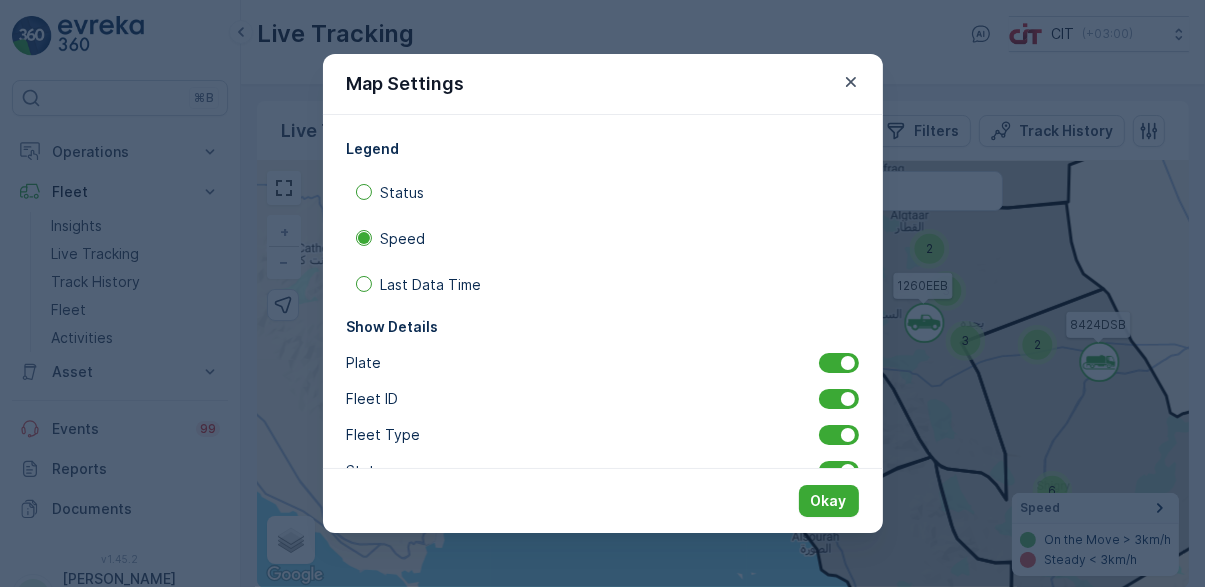 click at bounding box center [363, 284] 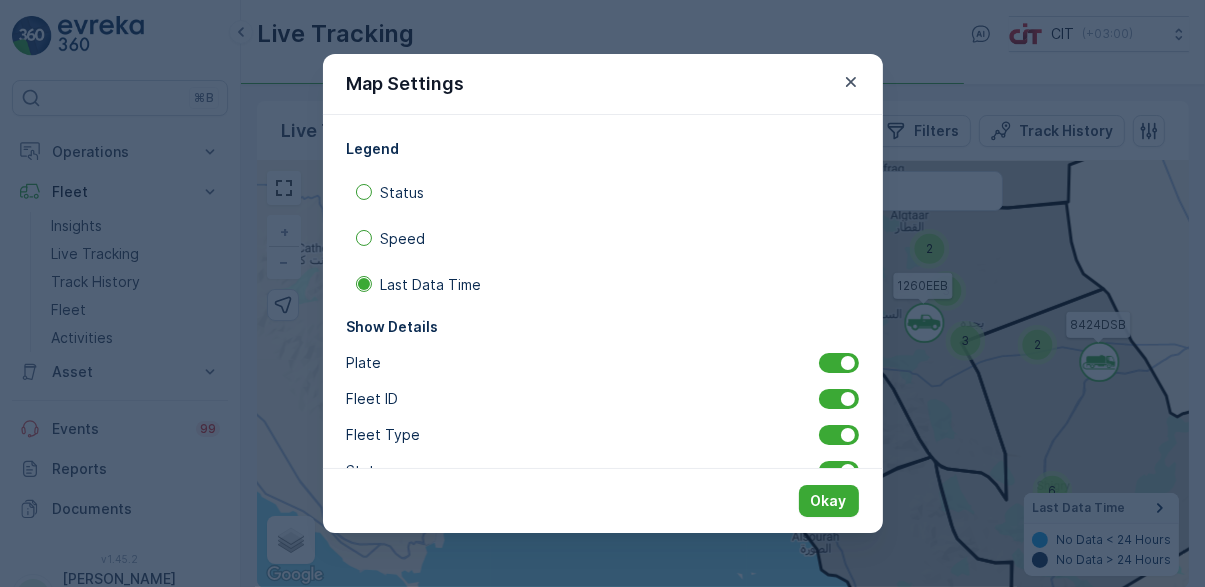 click on "Okay" at bounding box center (829, 501) 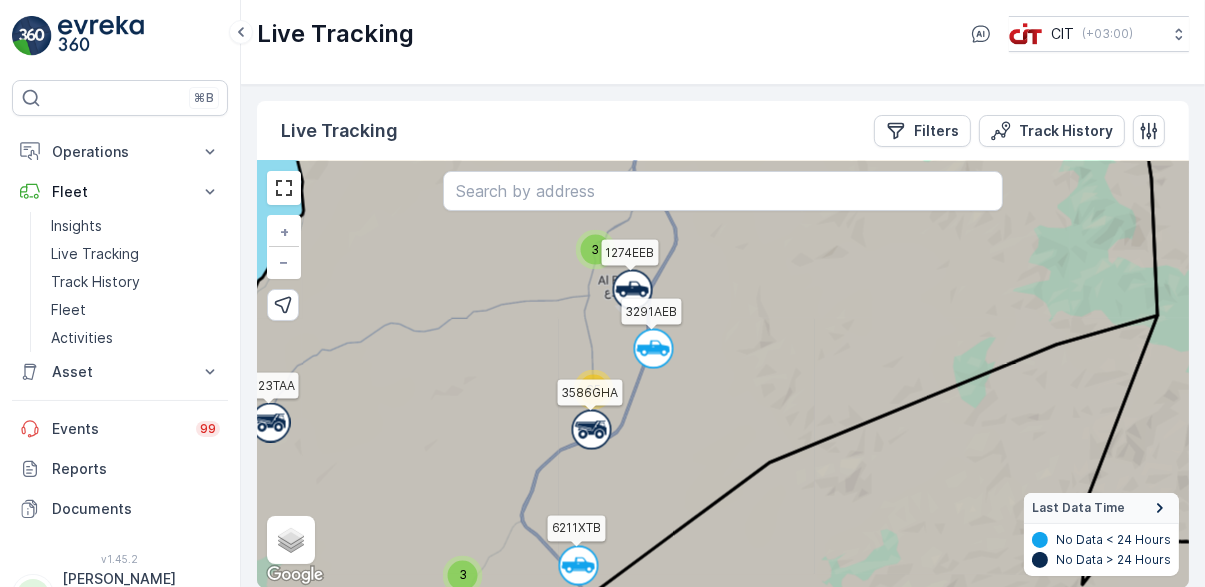 click 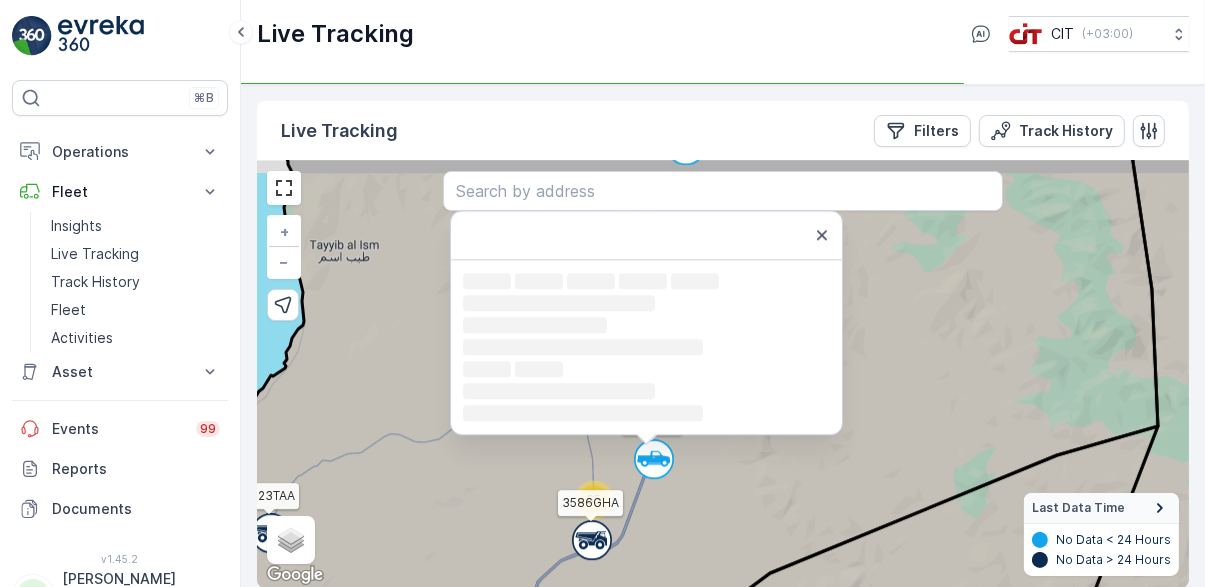 scroll, scrollTop: 0, scrollLeft: 0, axis: both 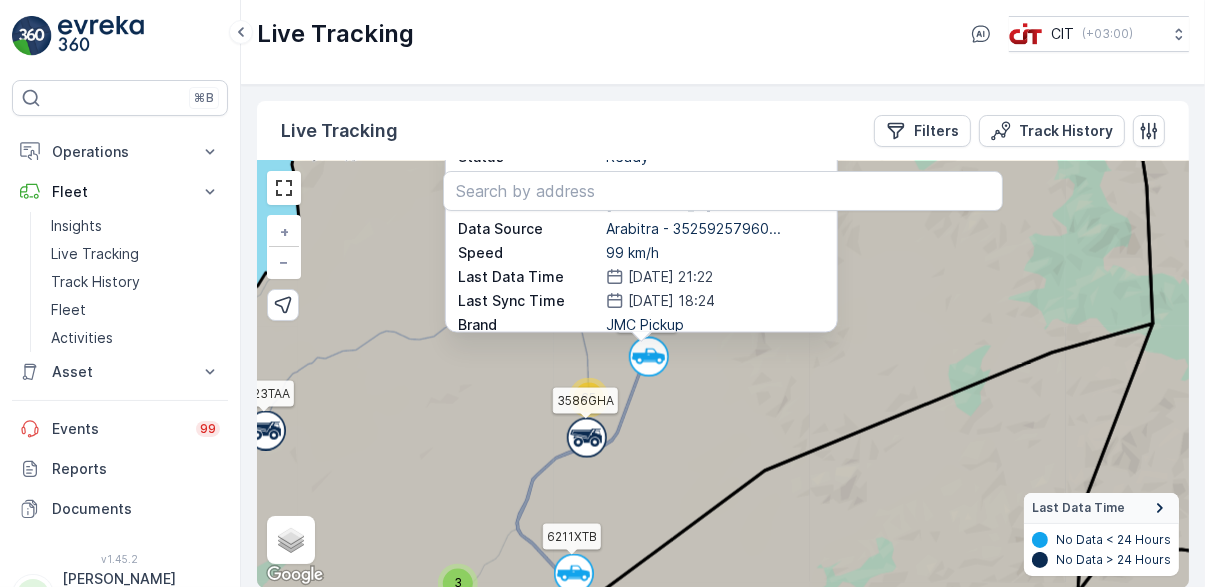 click 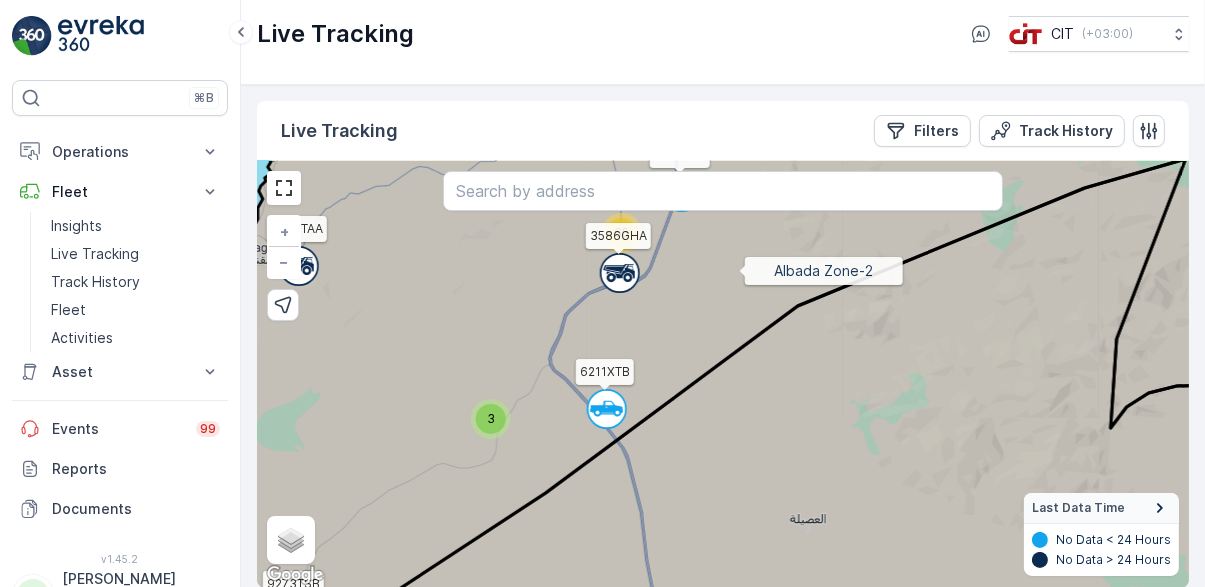 click 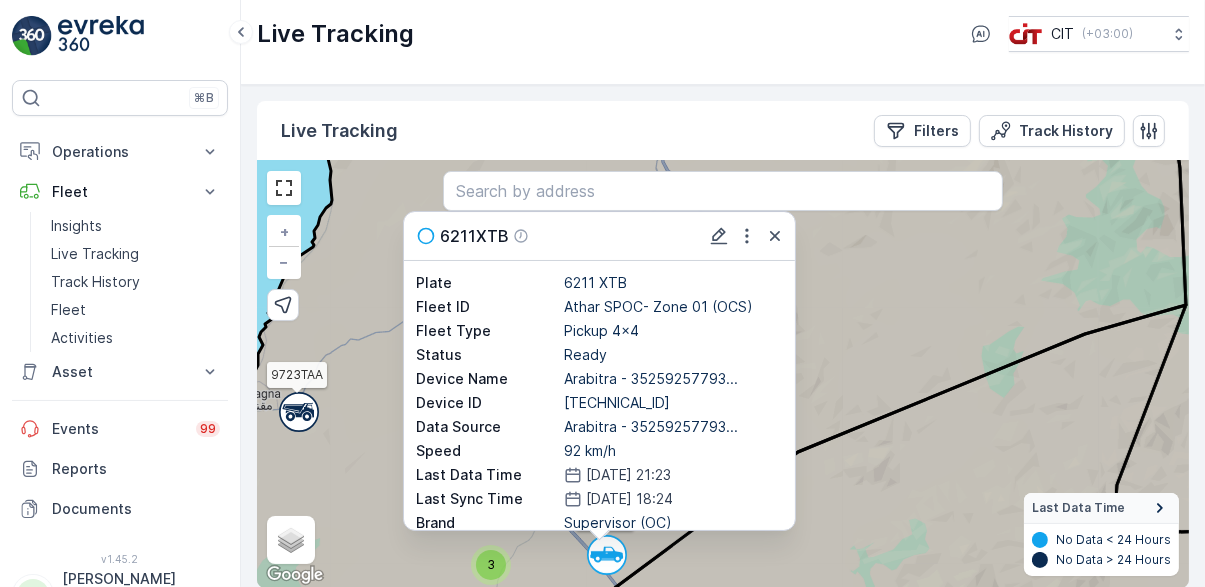 click 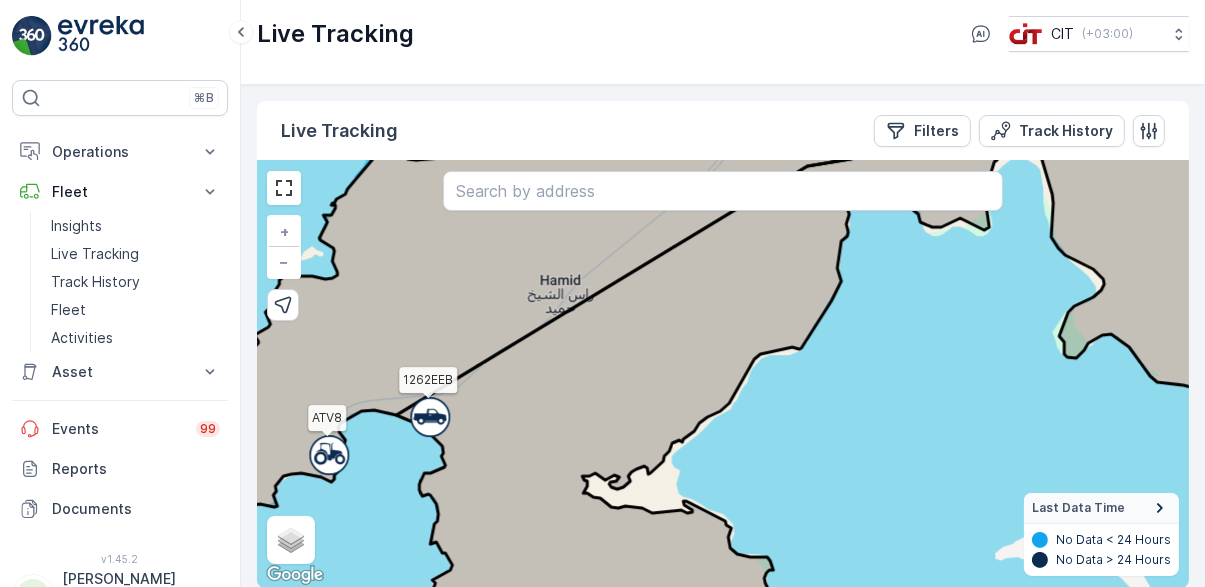 click 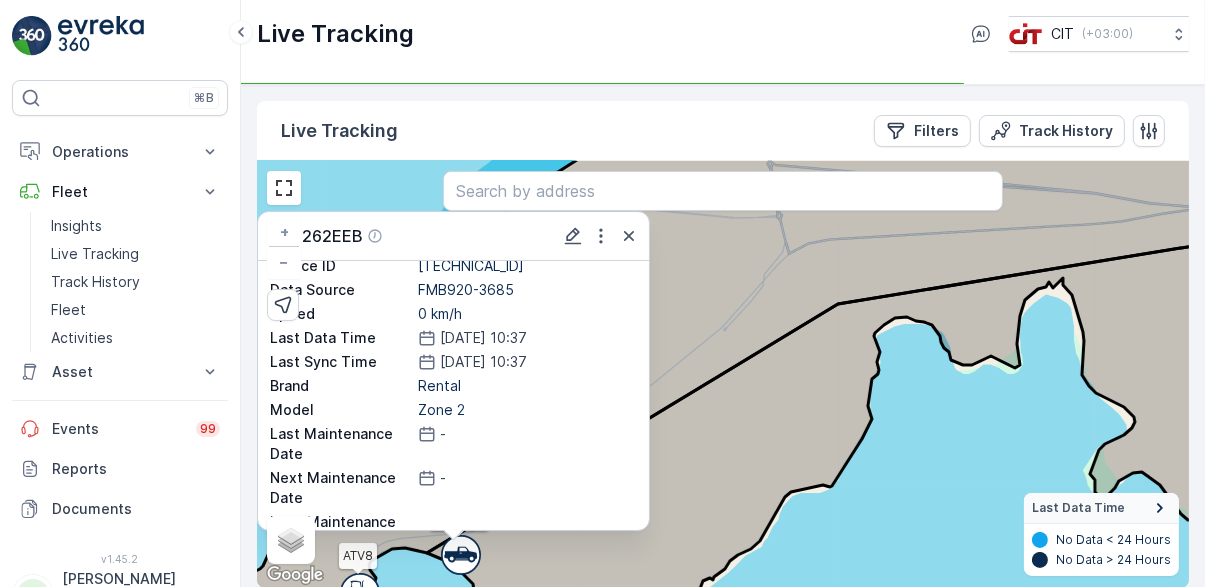 scroll, scrollTop: 162, scrollLeft: 0, axis: vertical 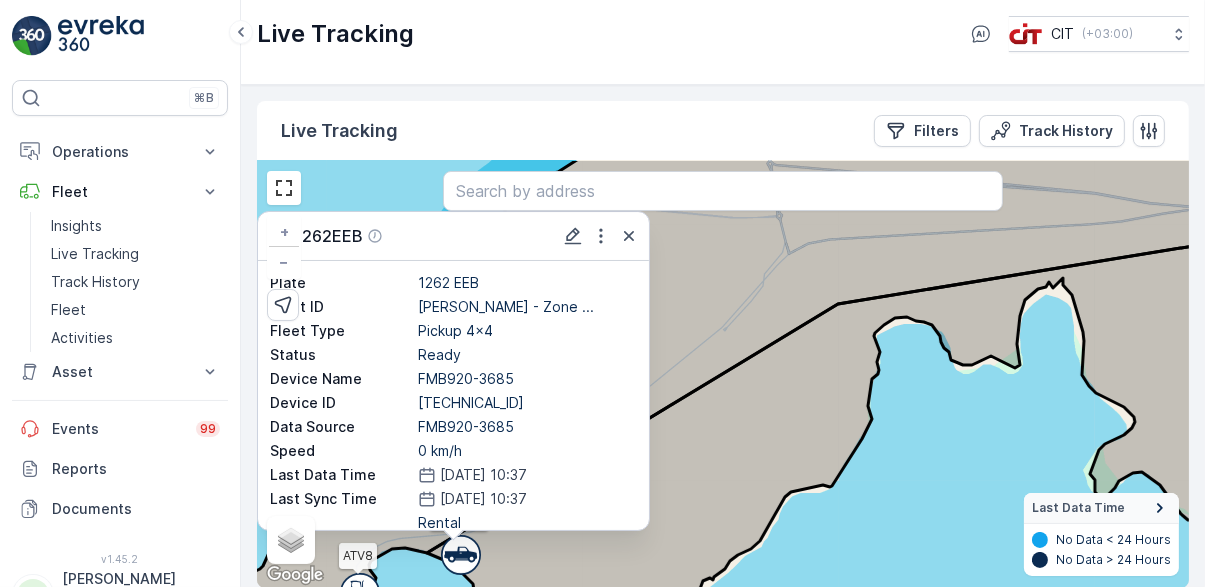 click 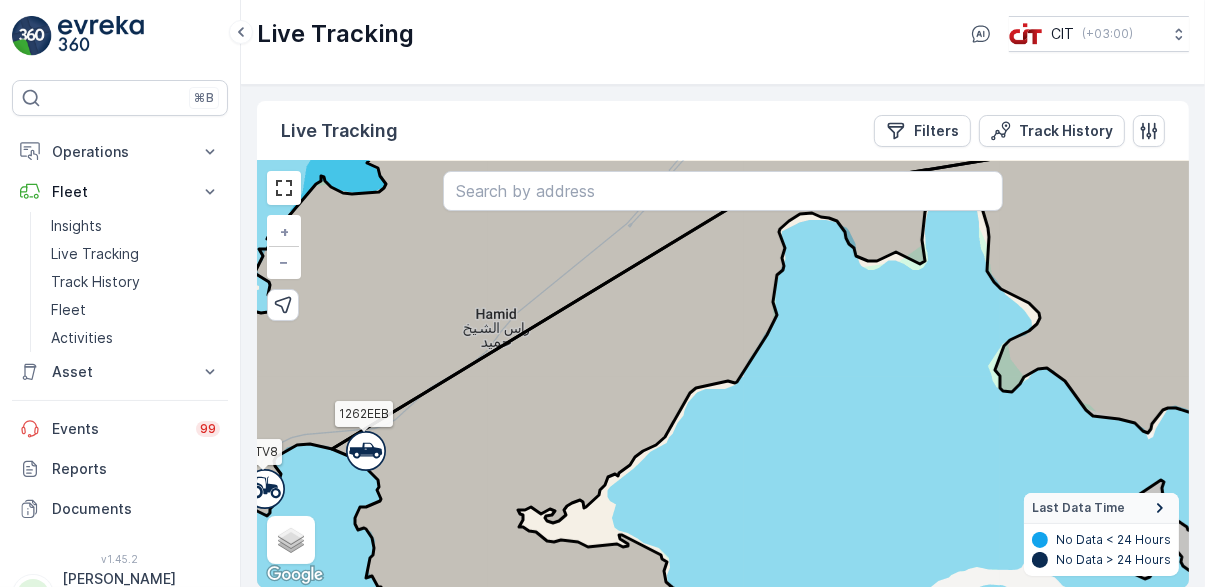 click 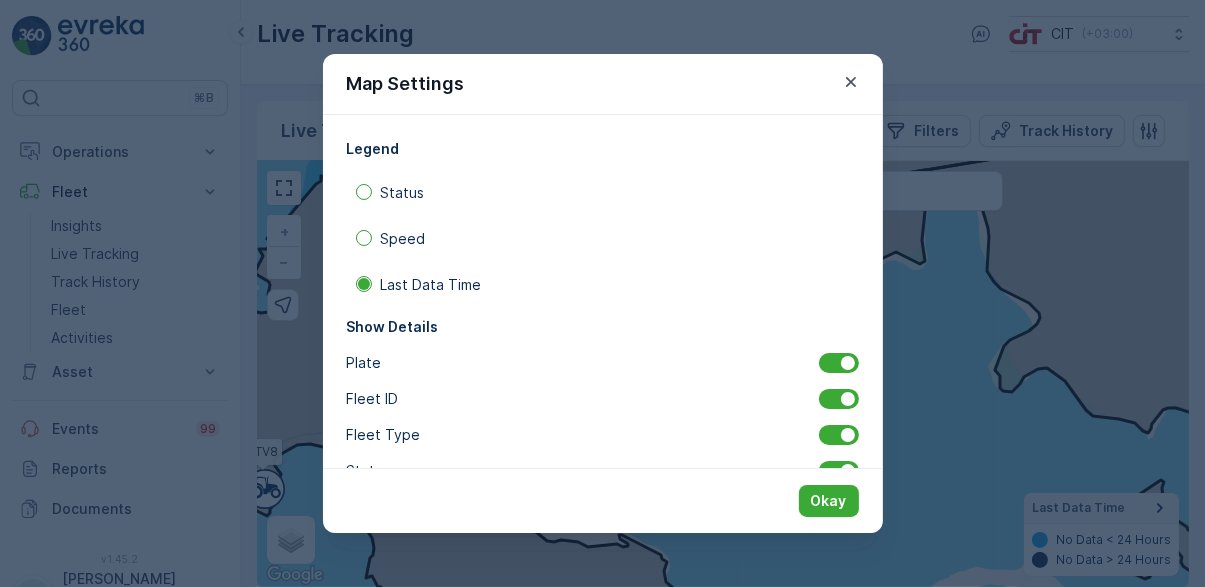 click at bounding box center [364, 238] 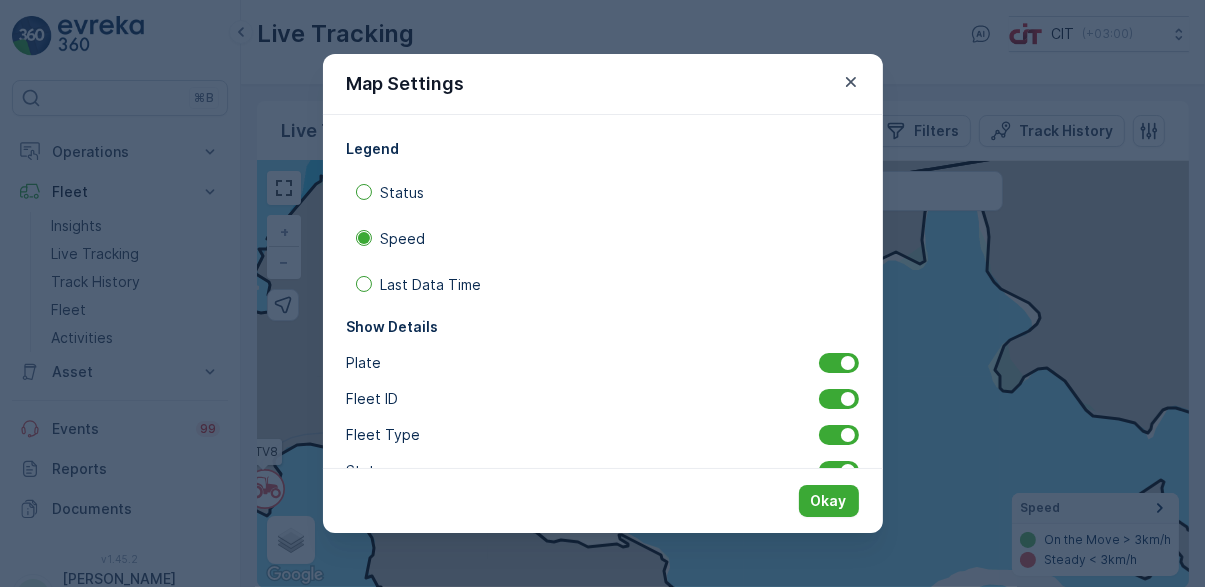 click on "Okay" at bounding box center (829, 501) 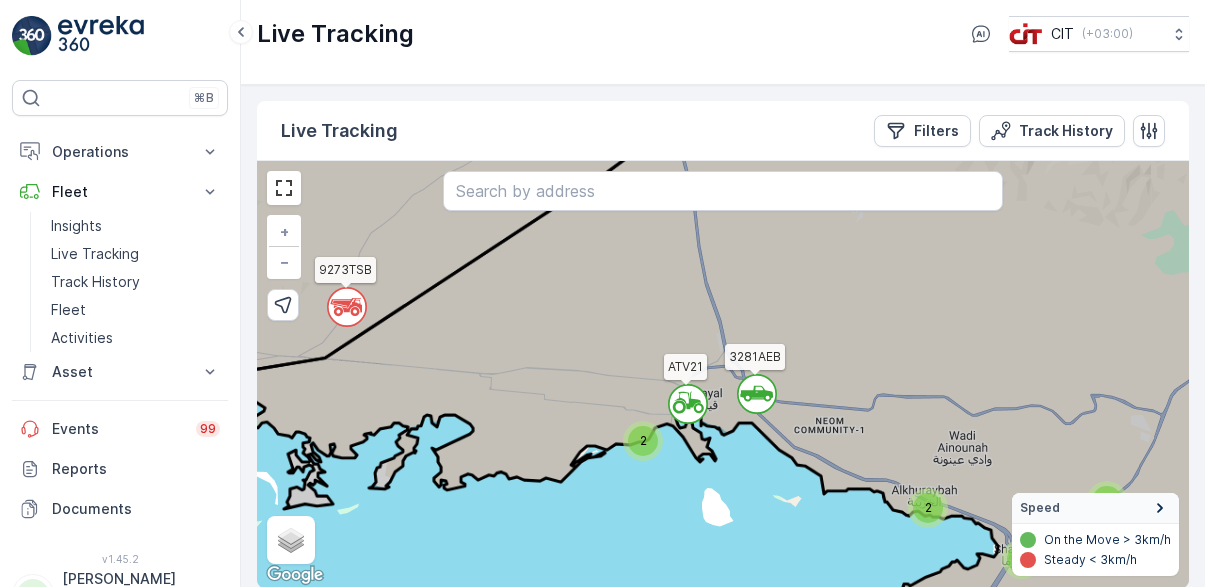 scroll, scrollTop: 0, scrollLeft: 0, axis: both 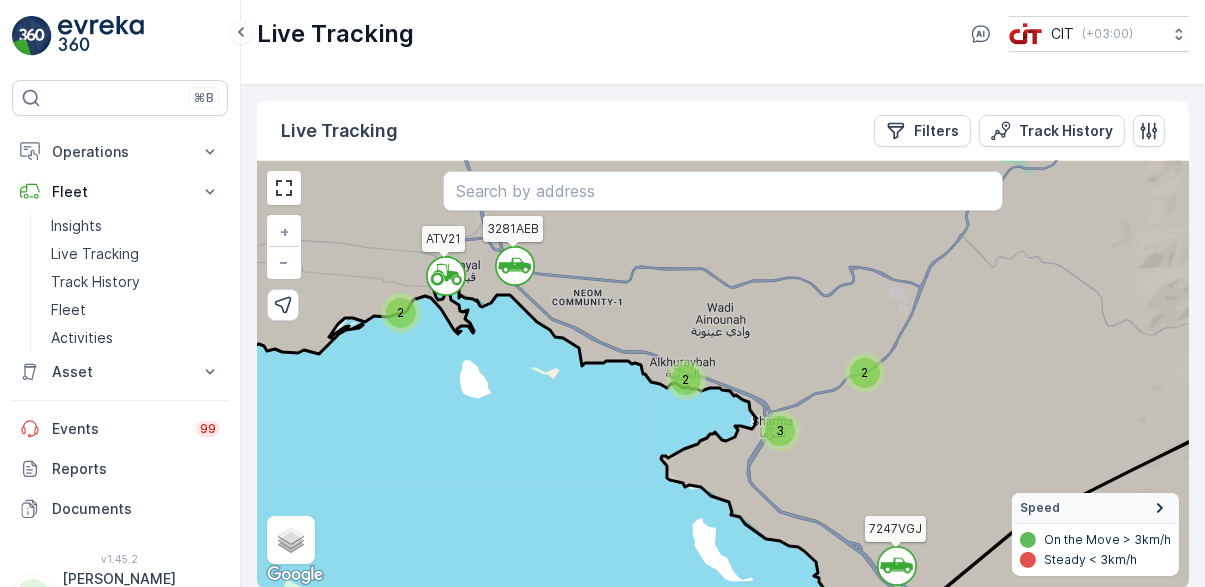 click 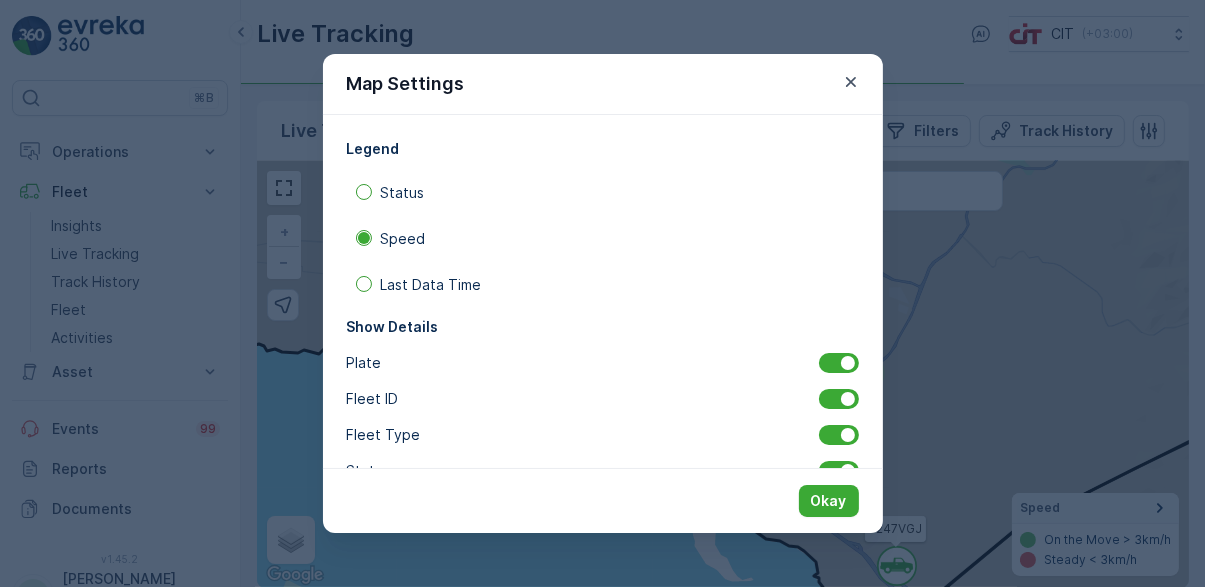 click at bounding box center (364, 192) 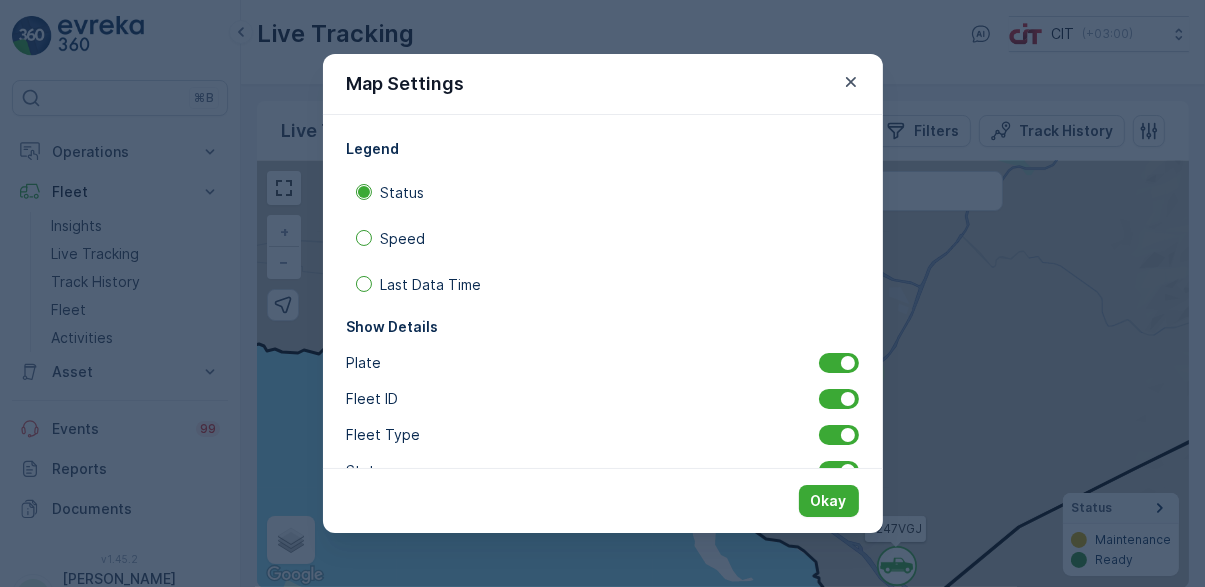 click on "Okay" at bounding box center (829, 501) 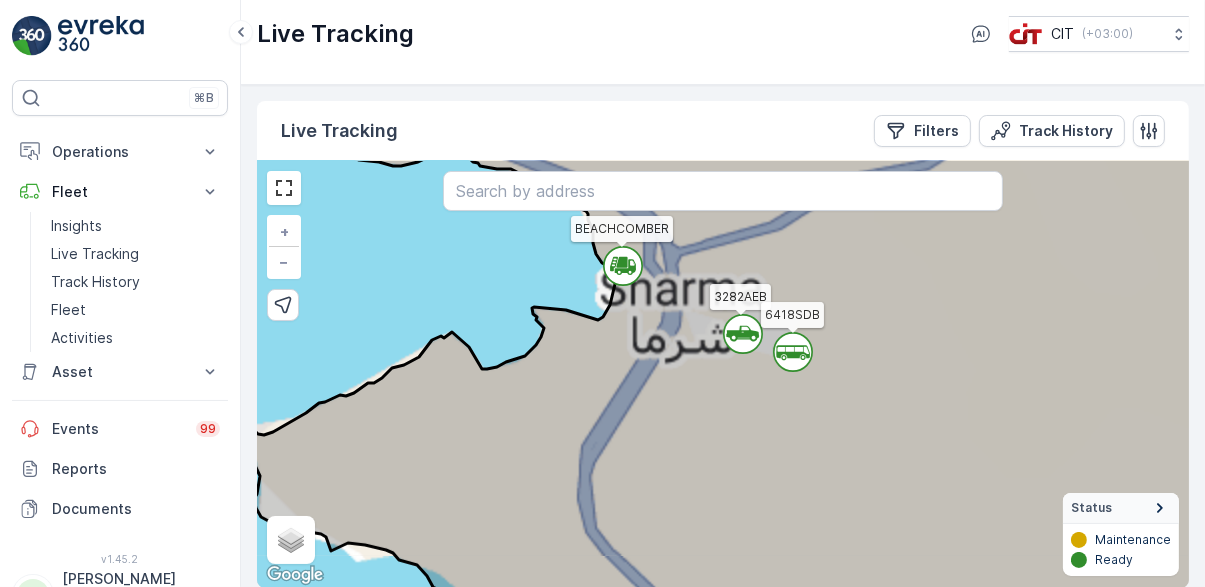 click 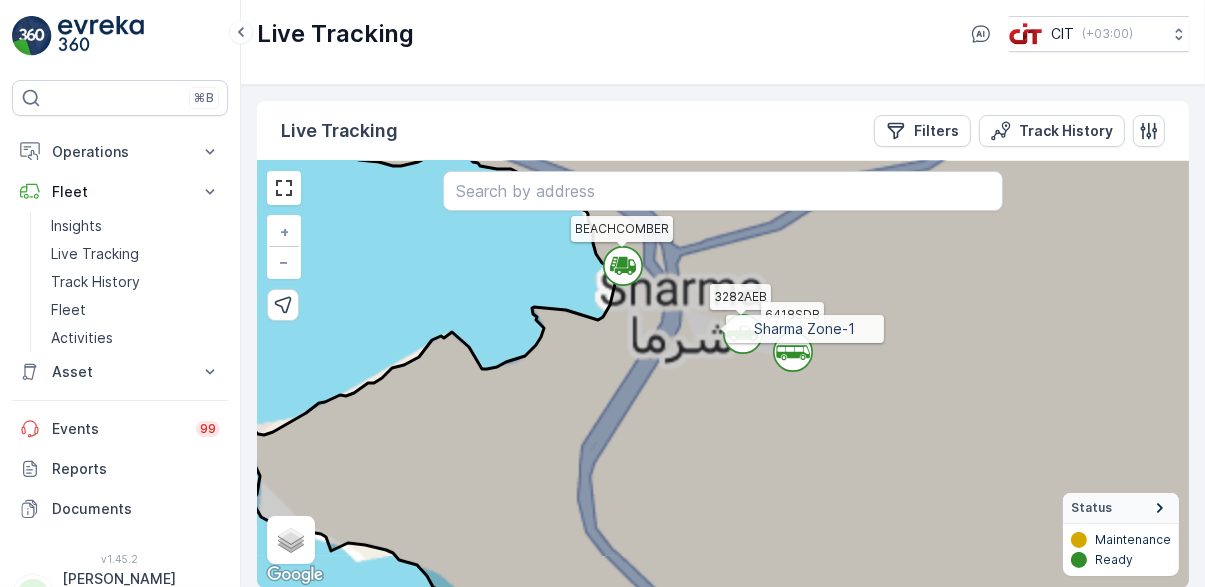 scroll, scrollTop: 0, scrollLeft: 0, axis: both 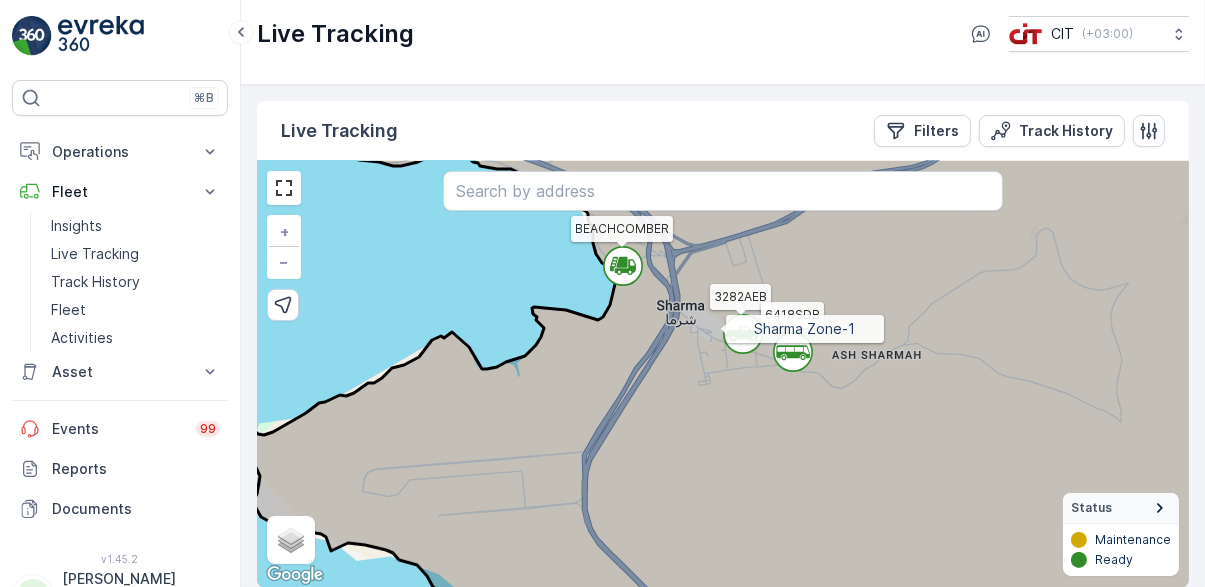click 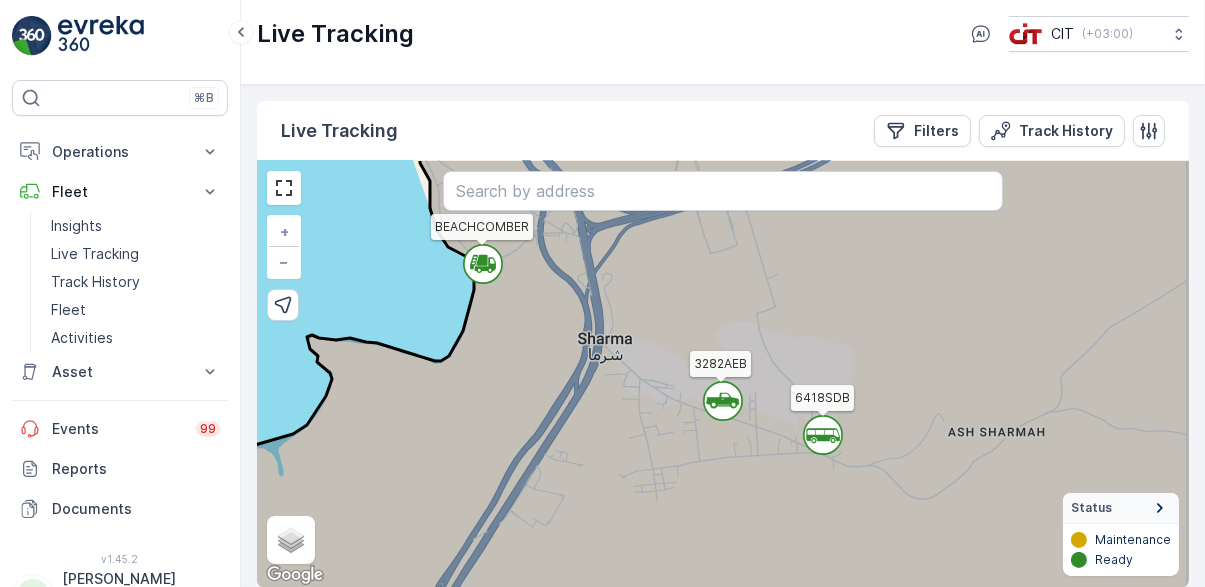 click 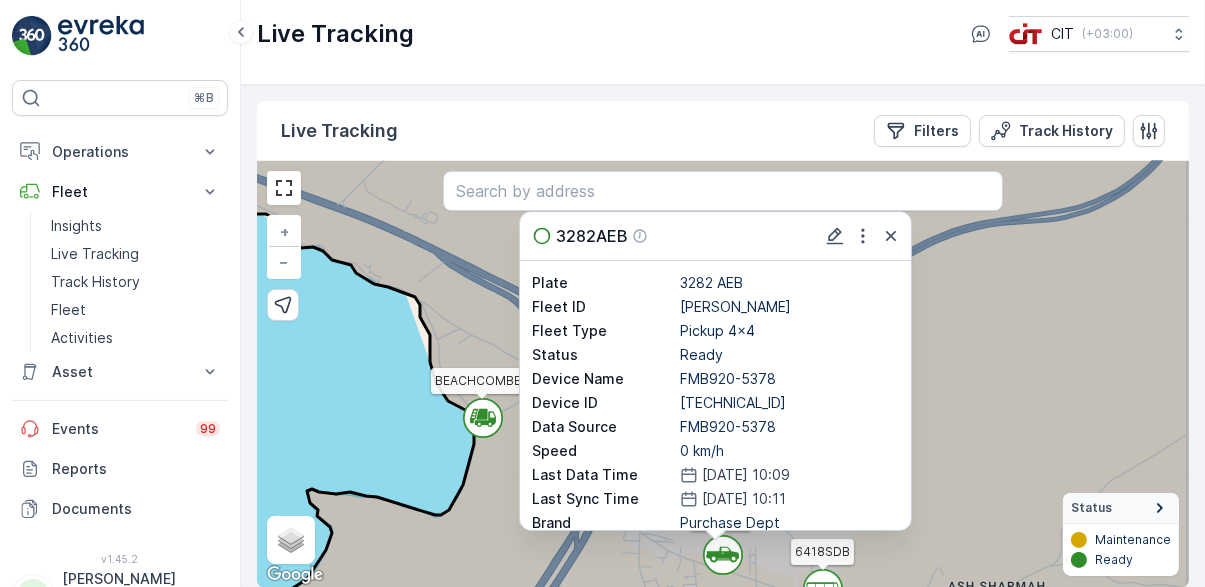 click 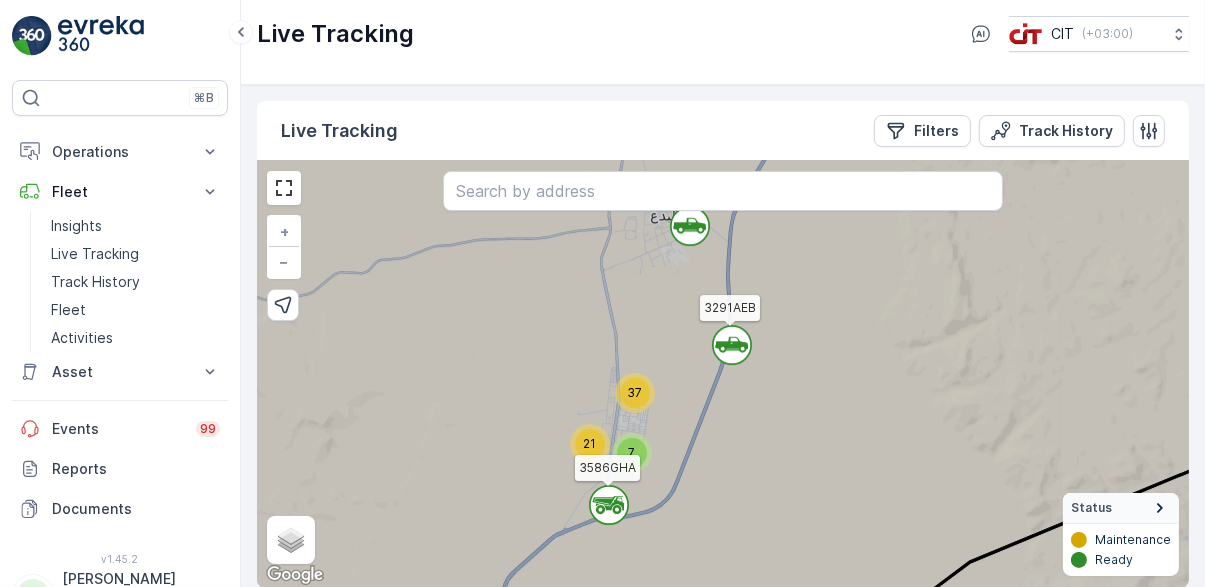click 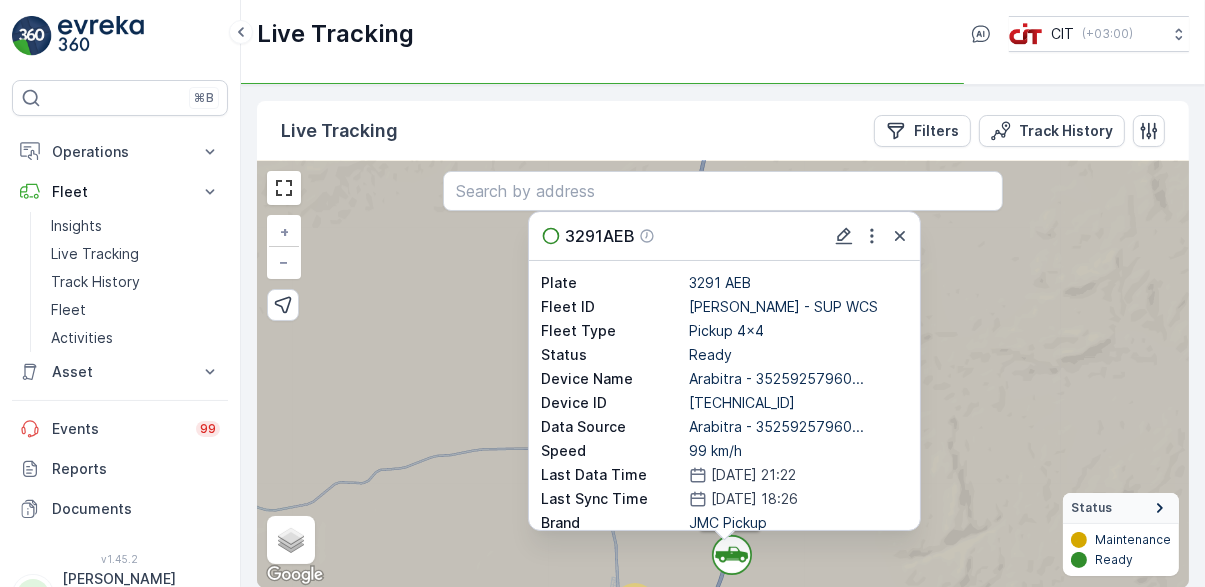 click 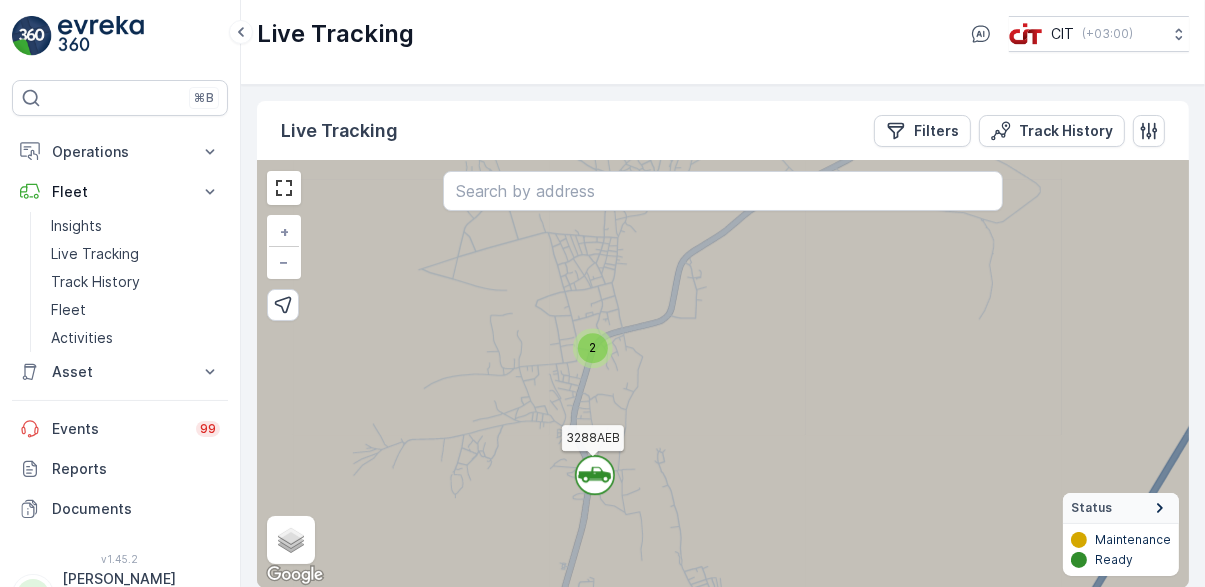 click on "2" at bounding box center [593, 348] 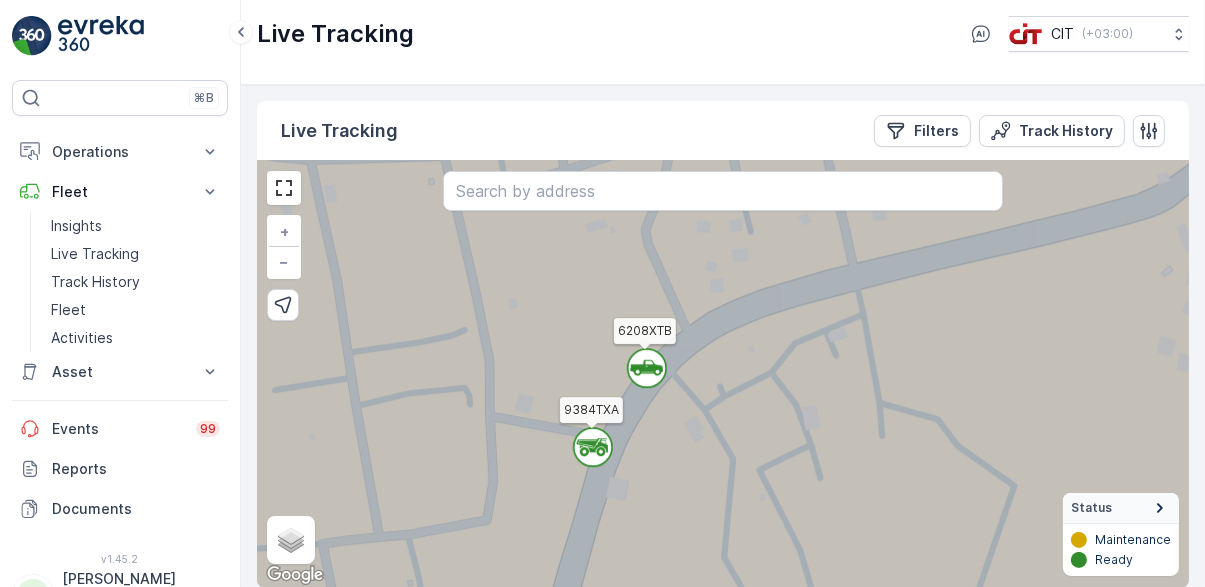 click 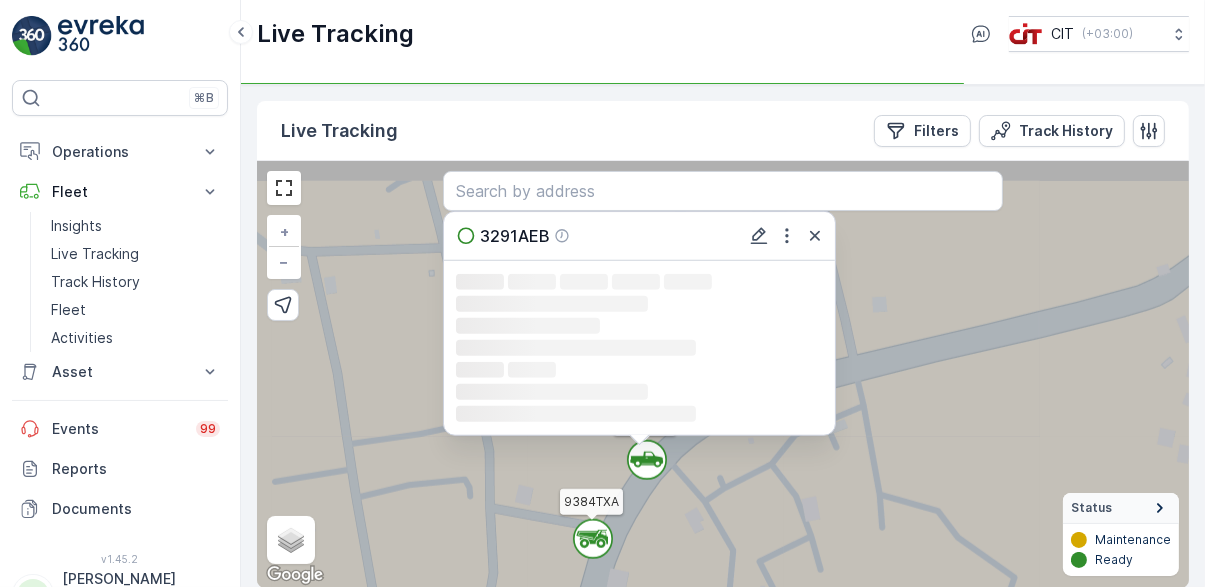 click on "Loading..." 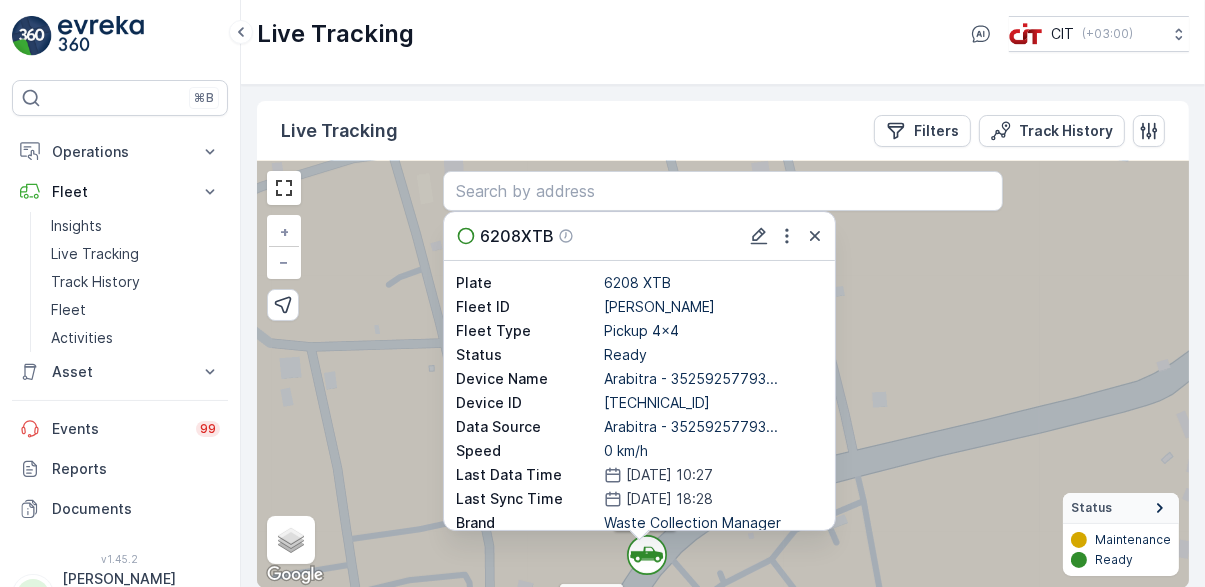 click at bounding box center [787, 236] 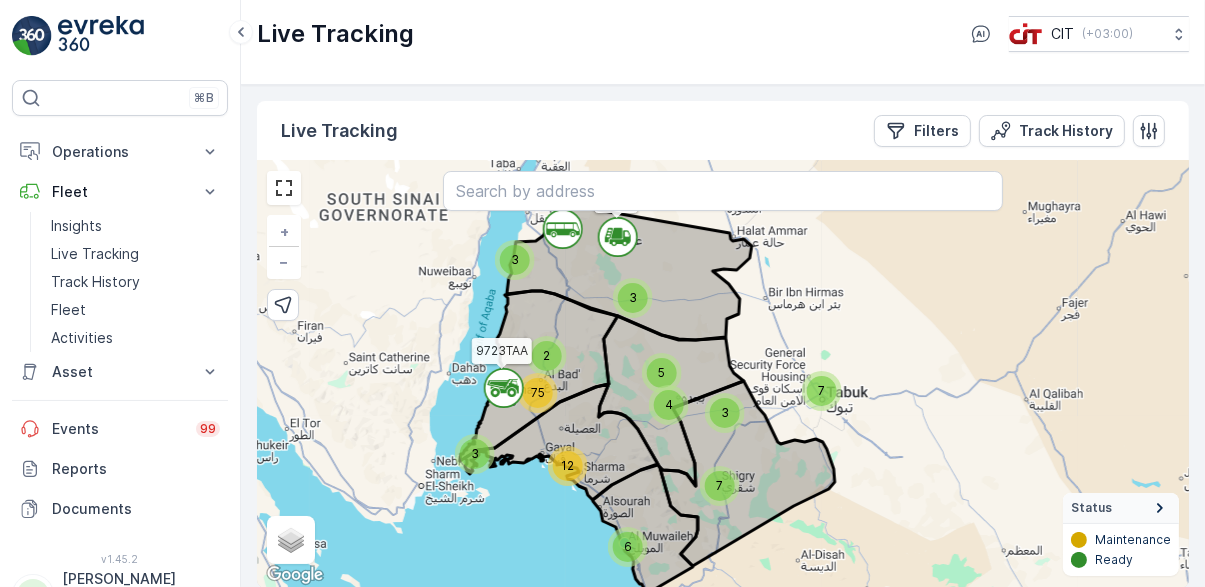 click on "Track History" at bounding box center (1066, 131) 